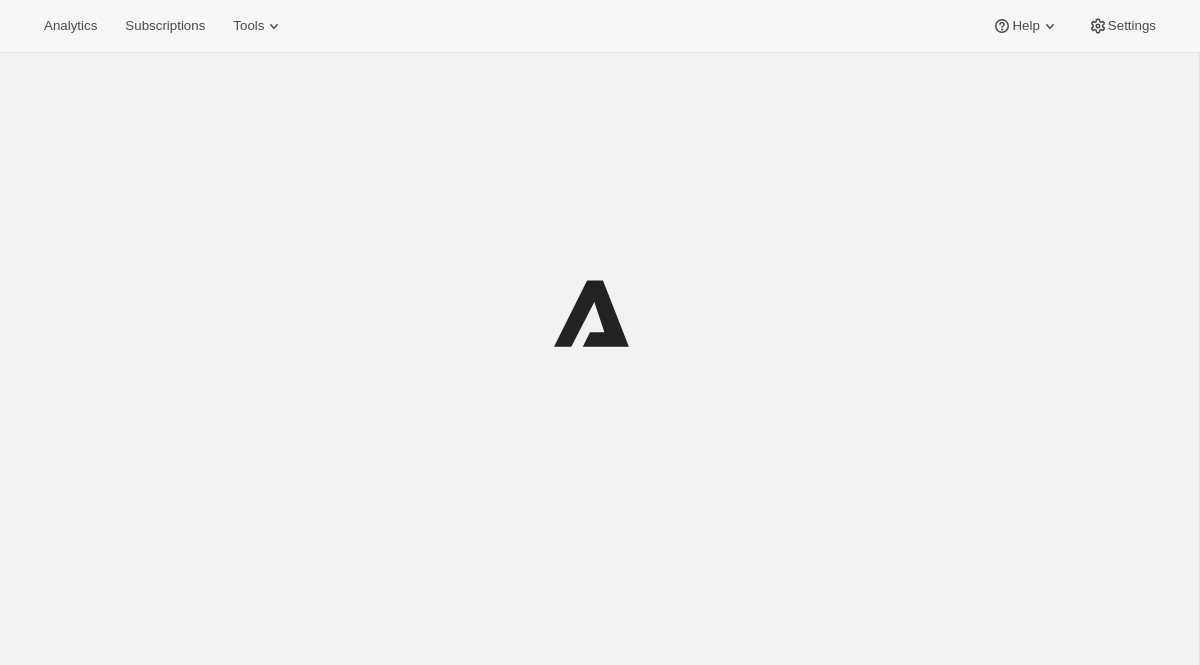 scroll, scrollTop: 0, scrollLeft: 0, axis: both 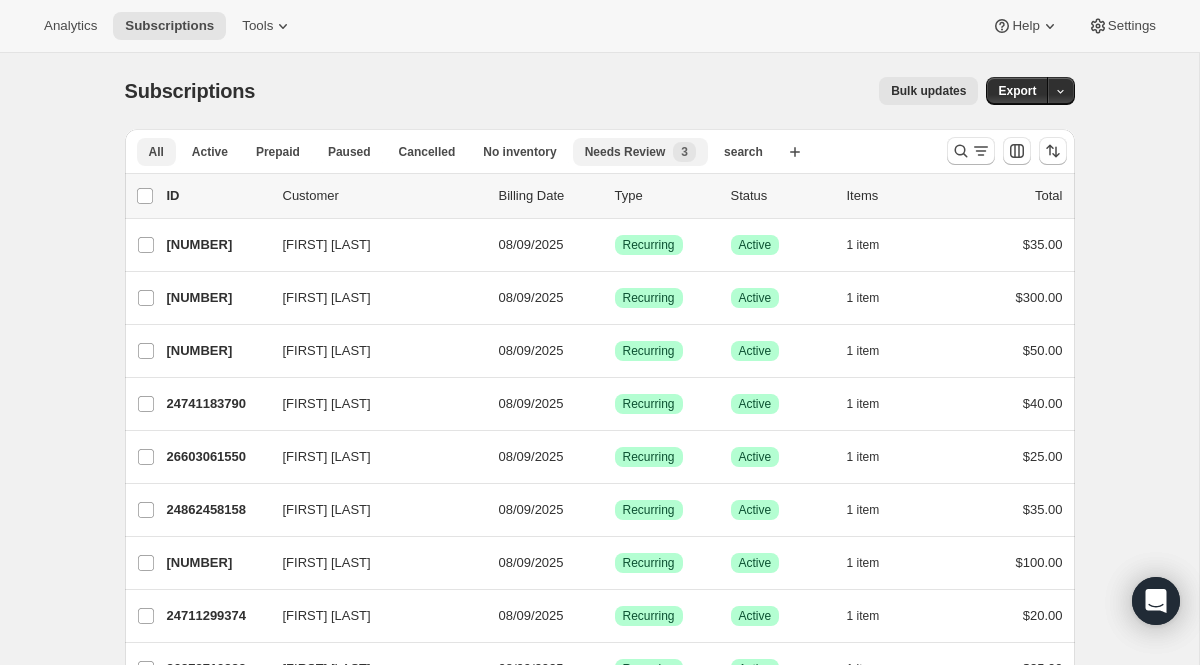 click on "Needs Review New 3" at bounding box center [640, 152] 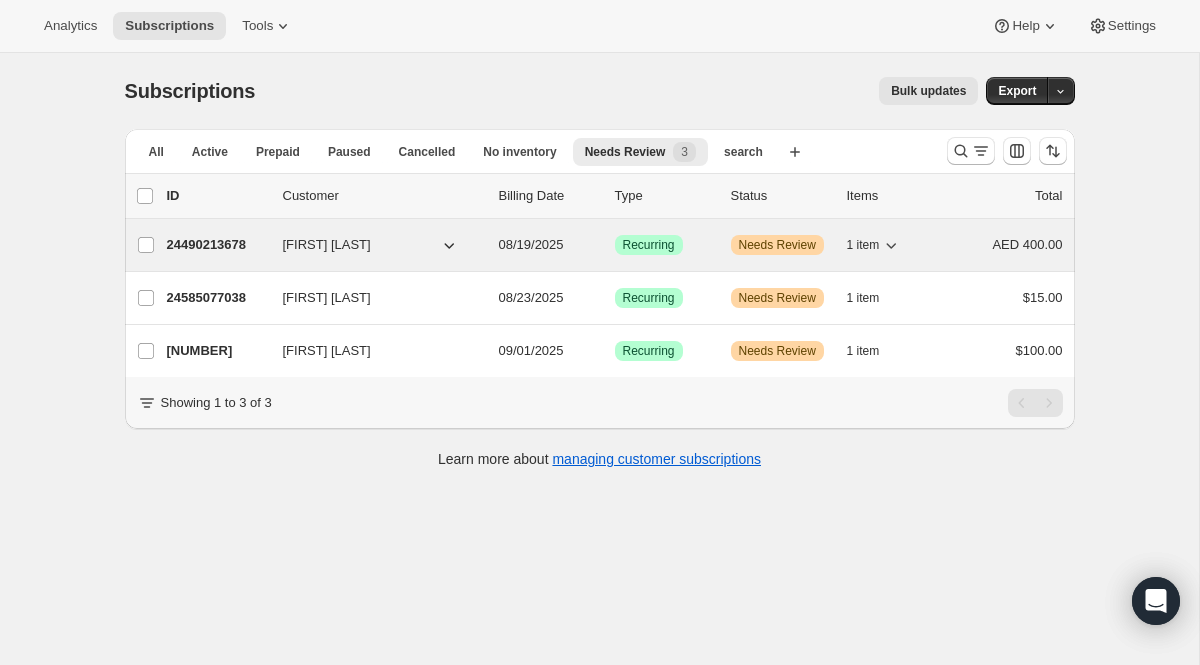 click on "24490213678" at bounding box center [217, 245] 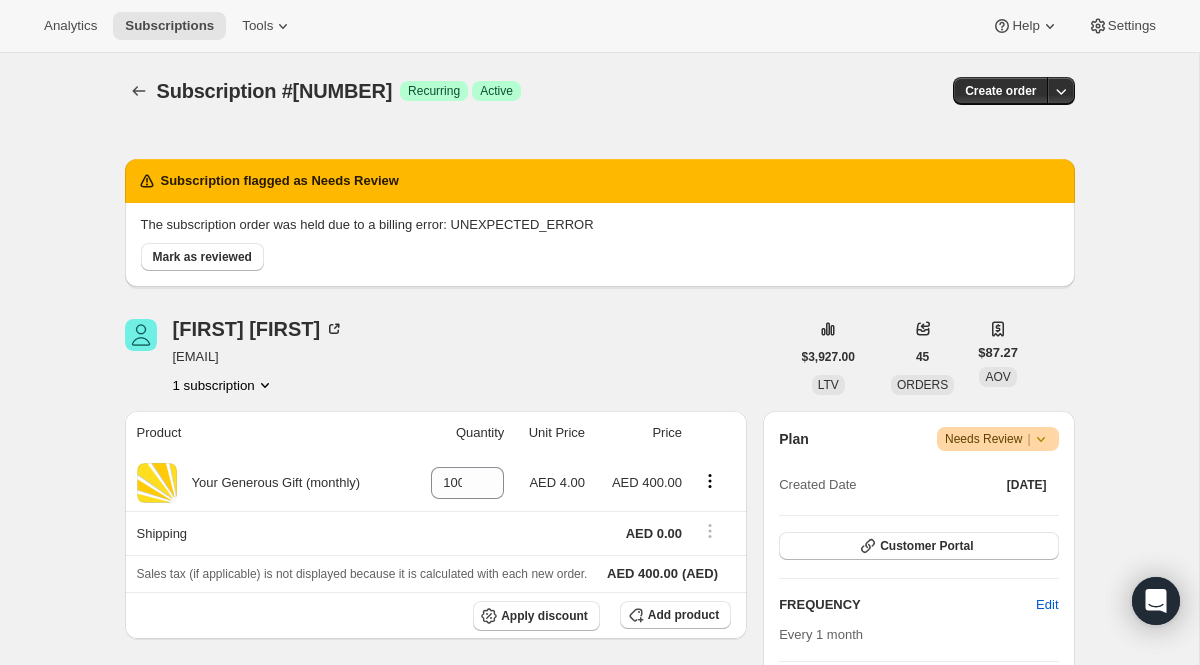 scroll, scrollTop: 1, scrollLeft: 0, axis: vertical 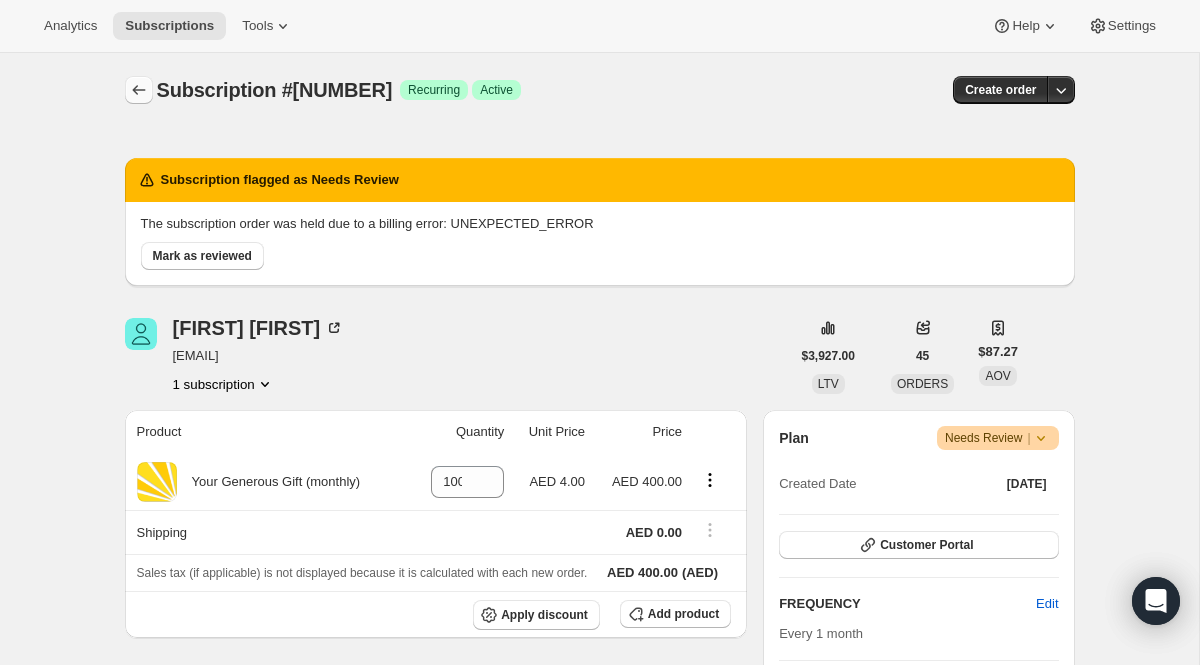 click 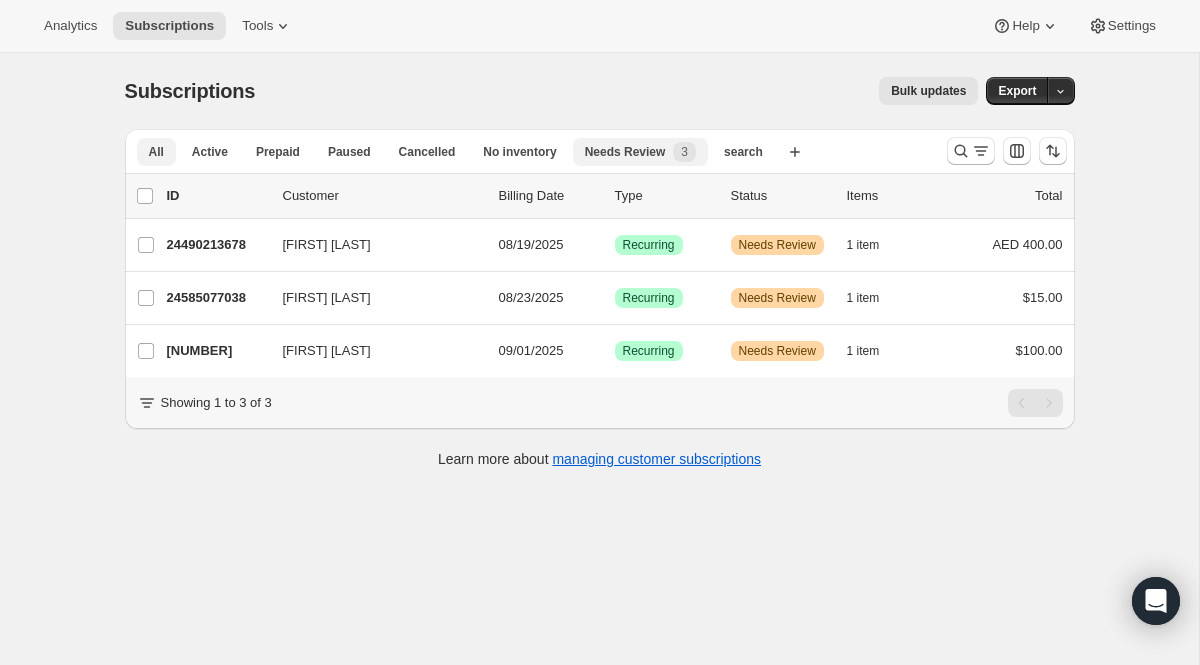click on "All" at bounding box center [156, 152] 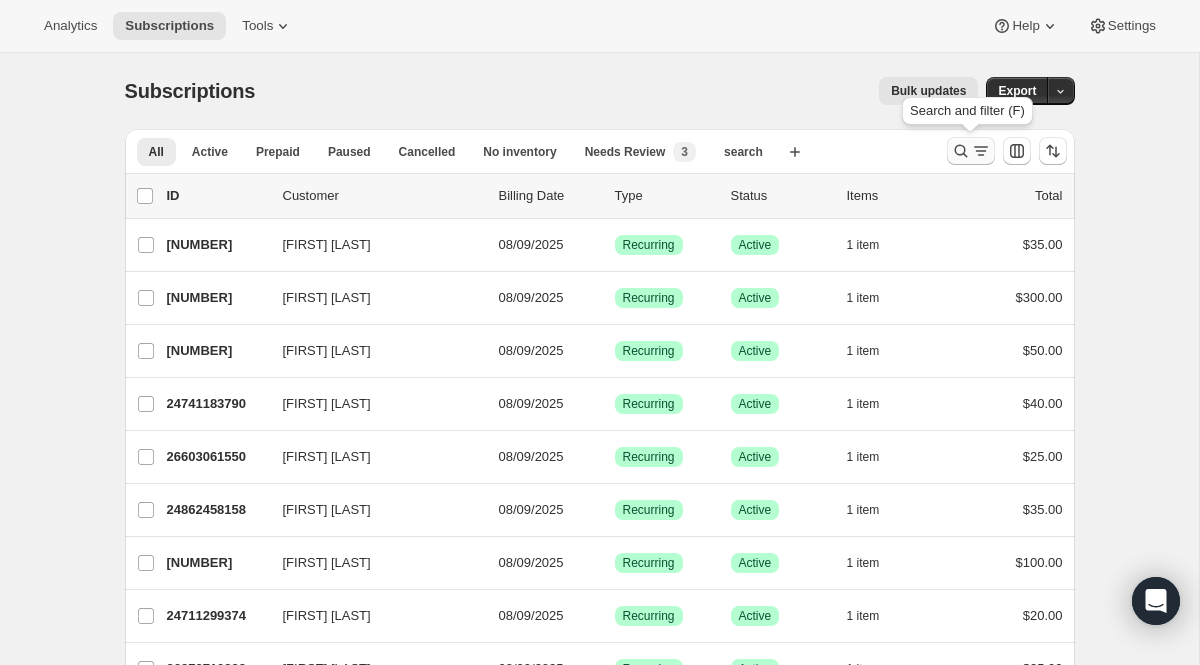 click 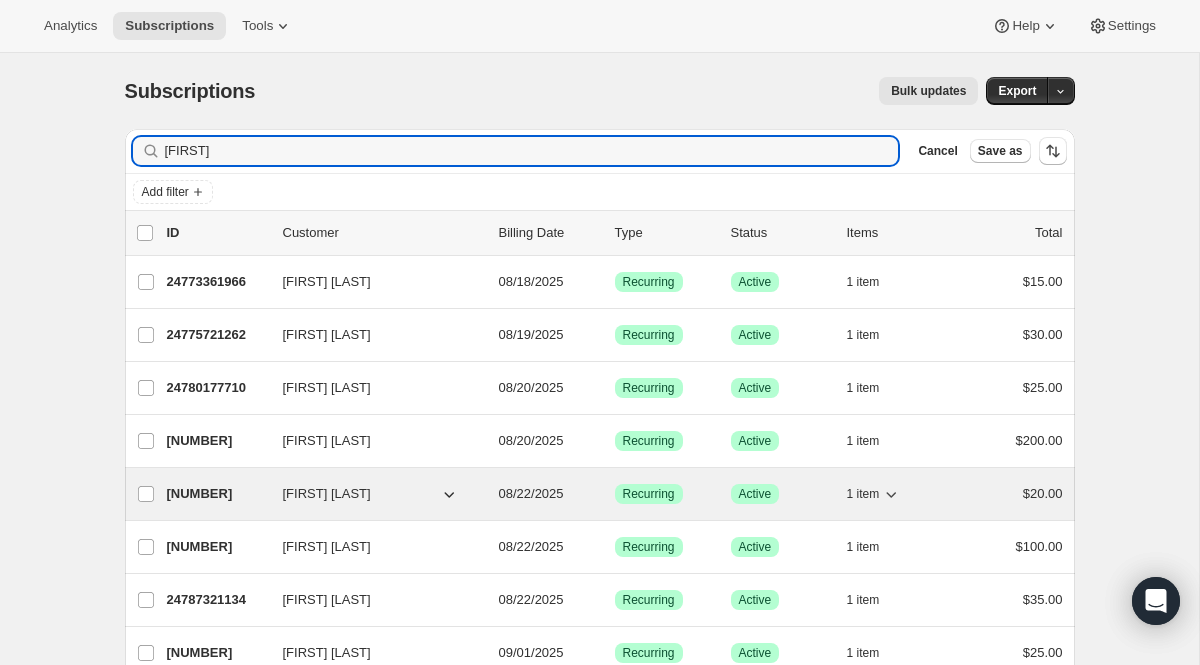 type on "[FIRST]" 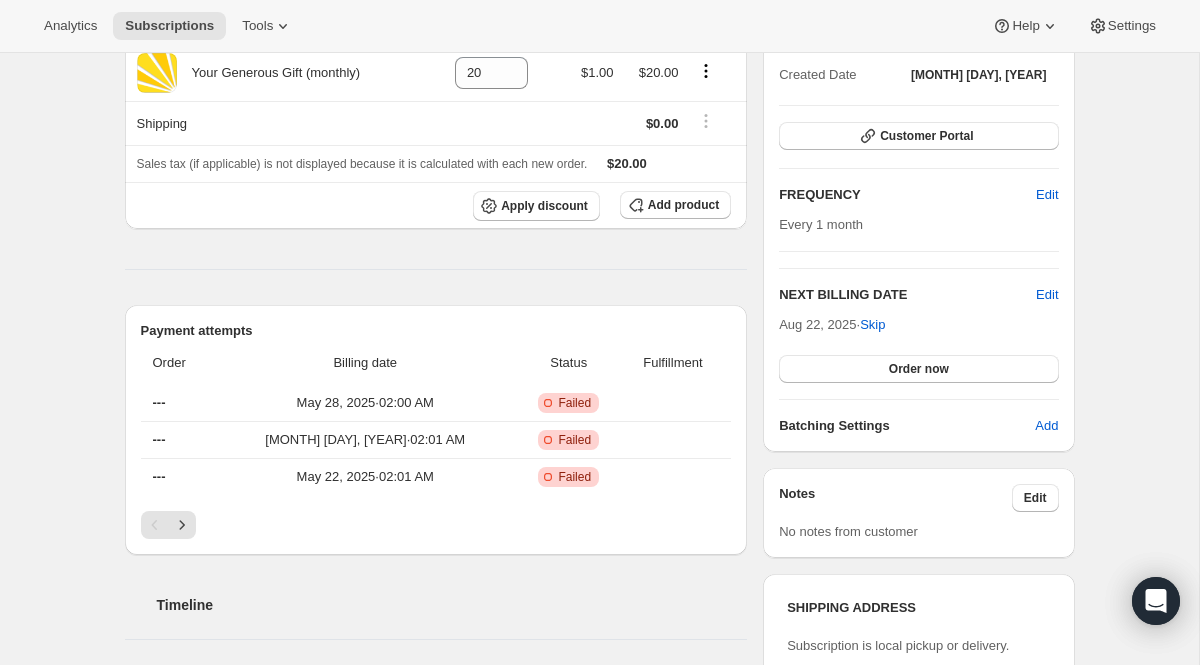 scroll, scrollTop: 237, scrollLeft: 0, axis: vertical 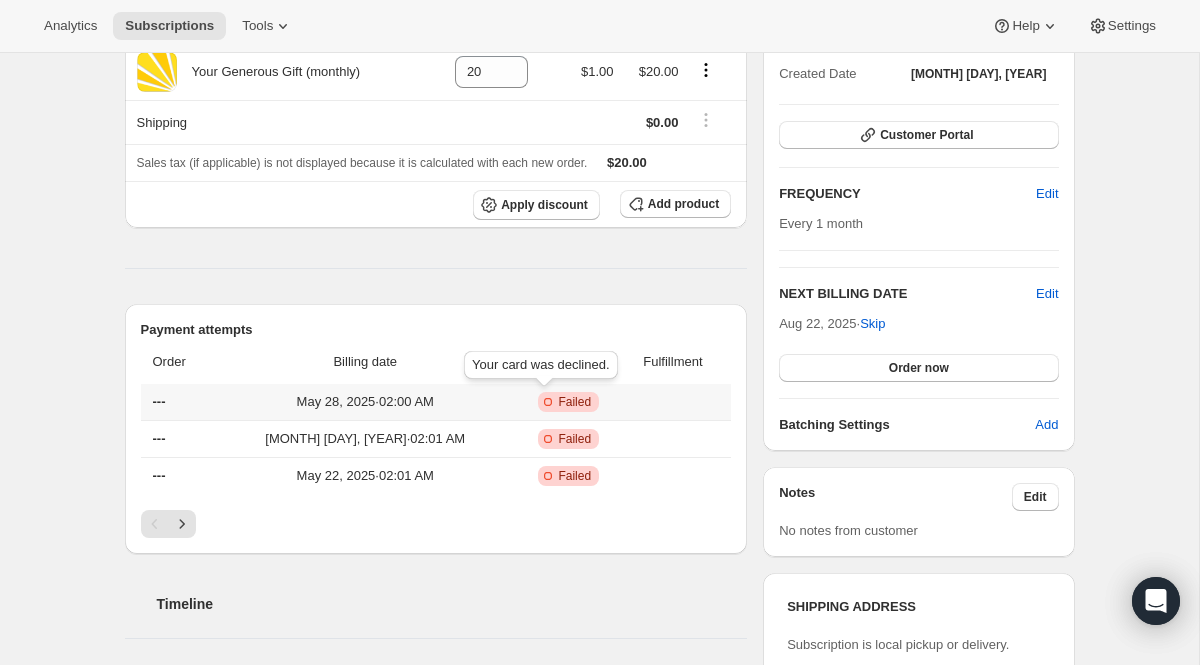 click on "Your card was declined." at bounding box center [541, 369] 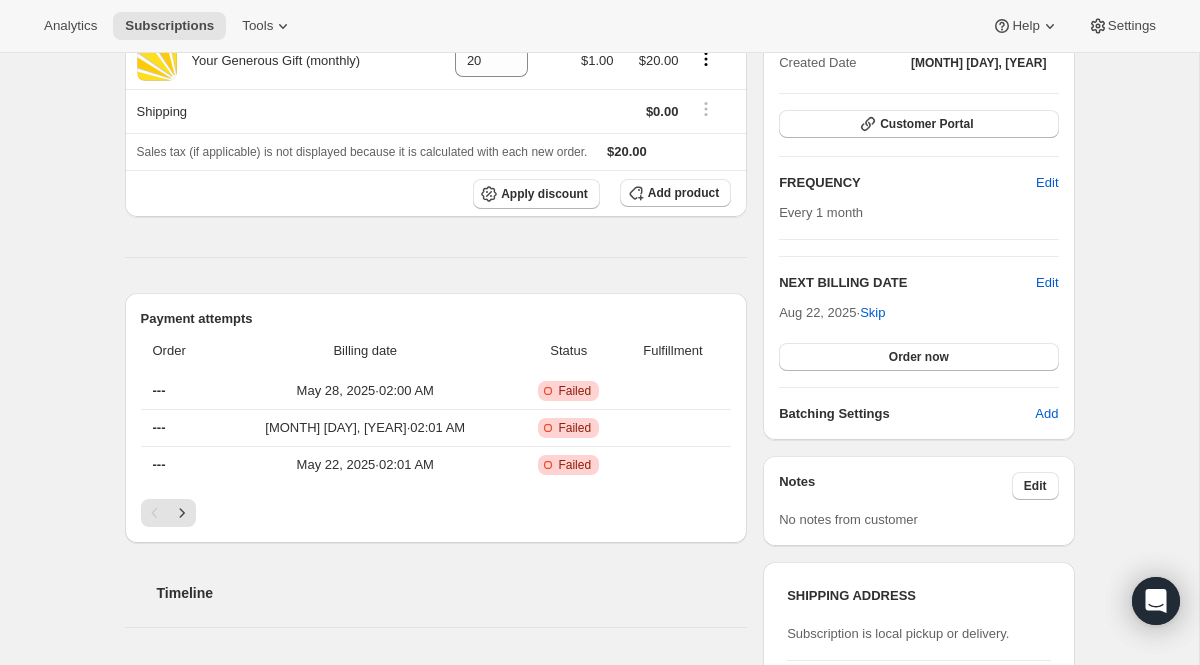scroll, scrollTop: 234, scrollLeft: 0, axis: vertical 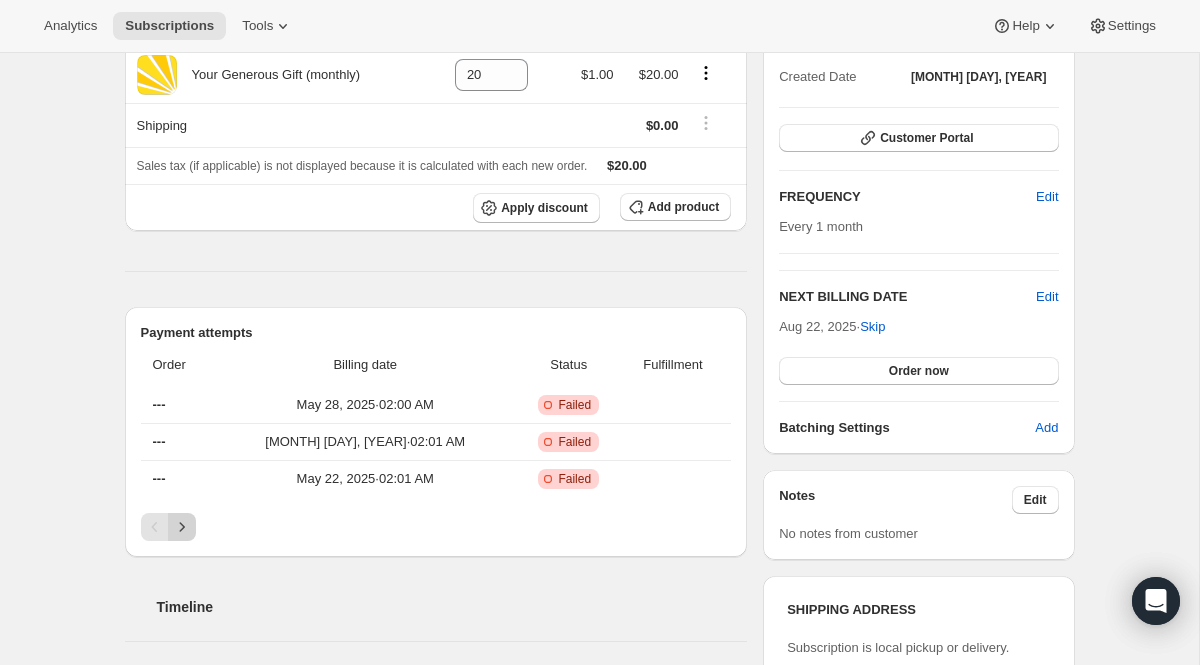 click 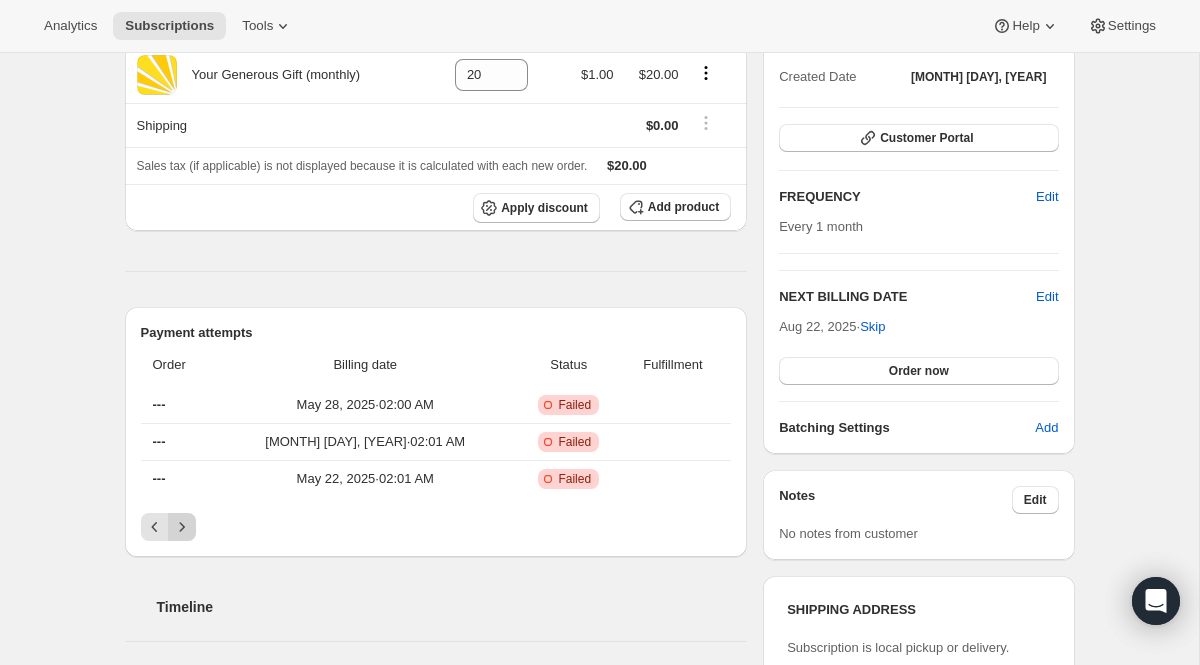 click 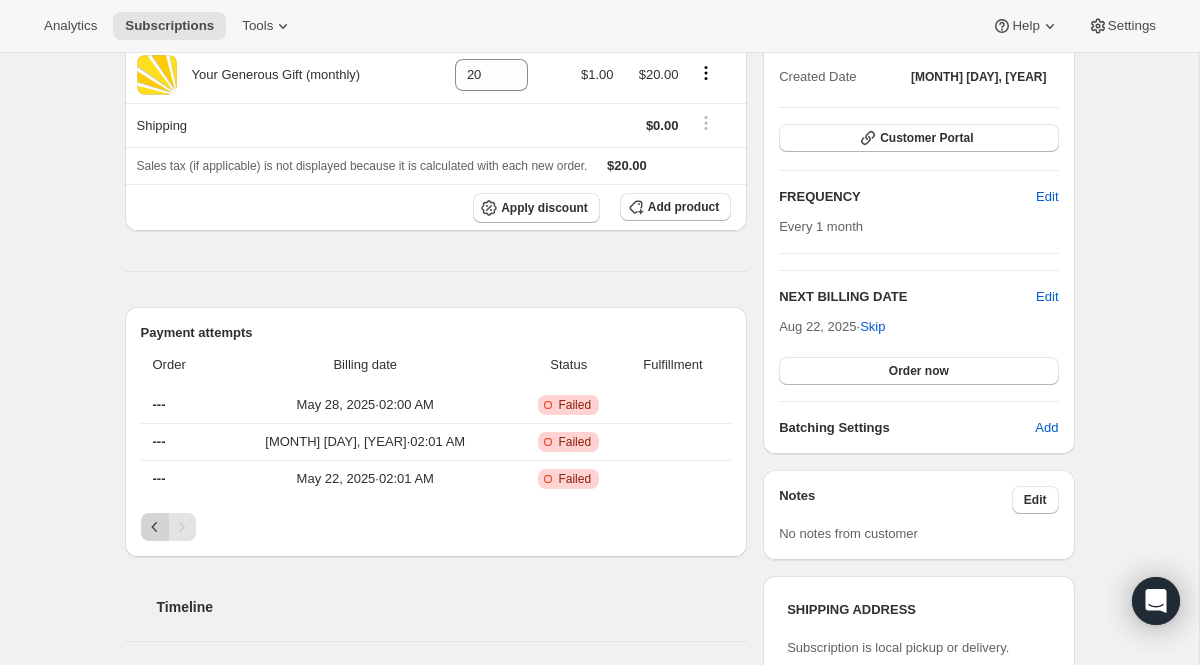 click 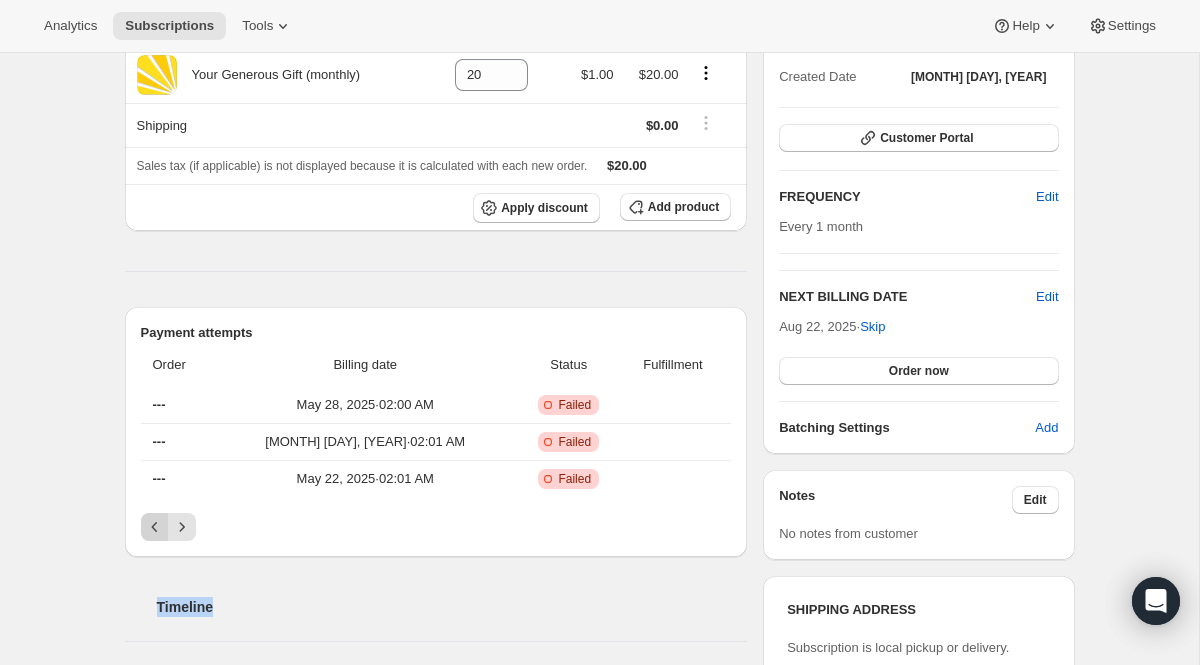click at bounding box center (155, 527) 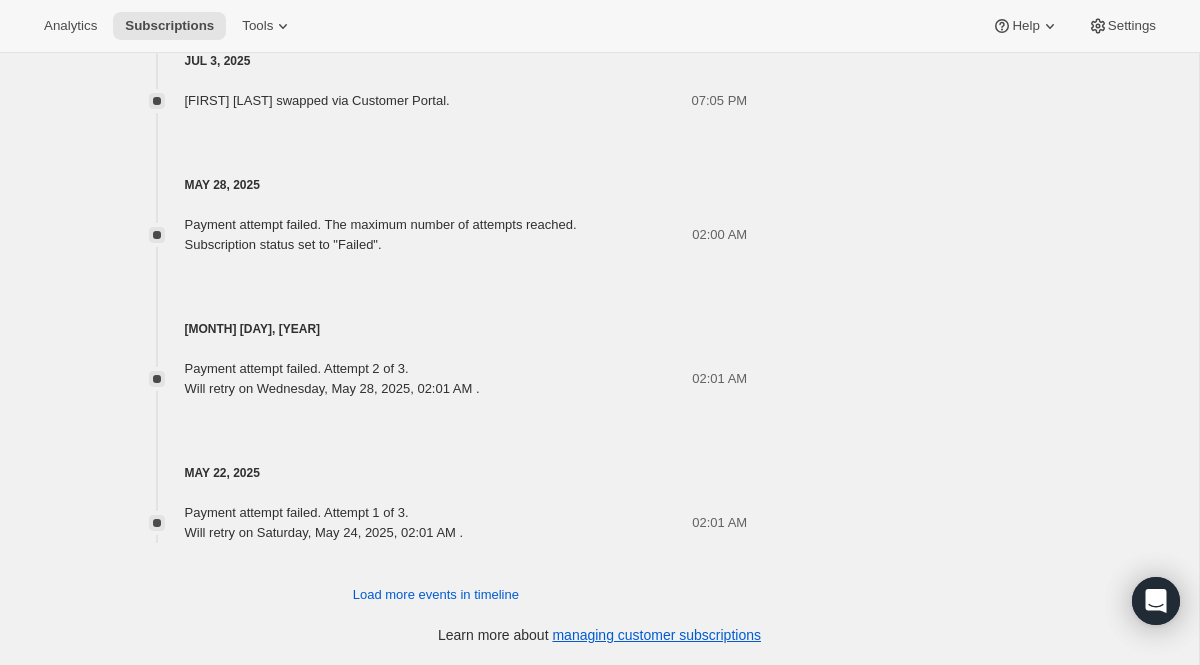 scroll, scrollTop: 1235, scrollLeft: 0, axis: vertical 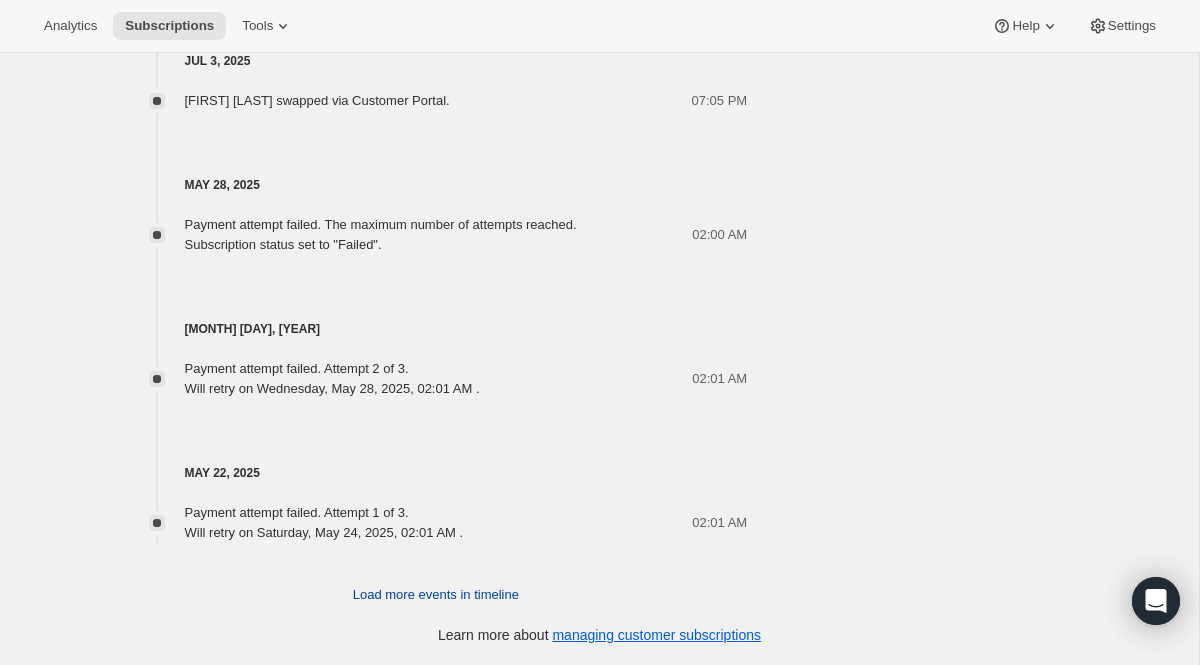 click on "Load more events in timeline" at bounding box center (436, 595) 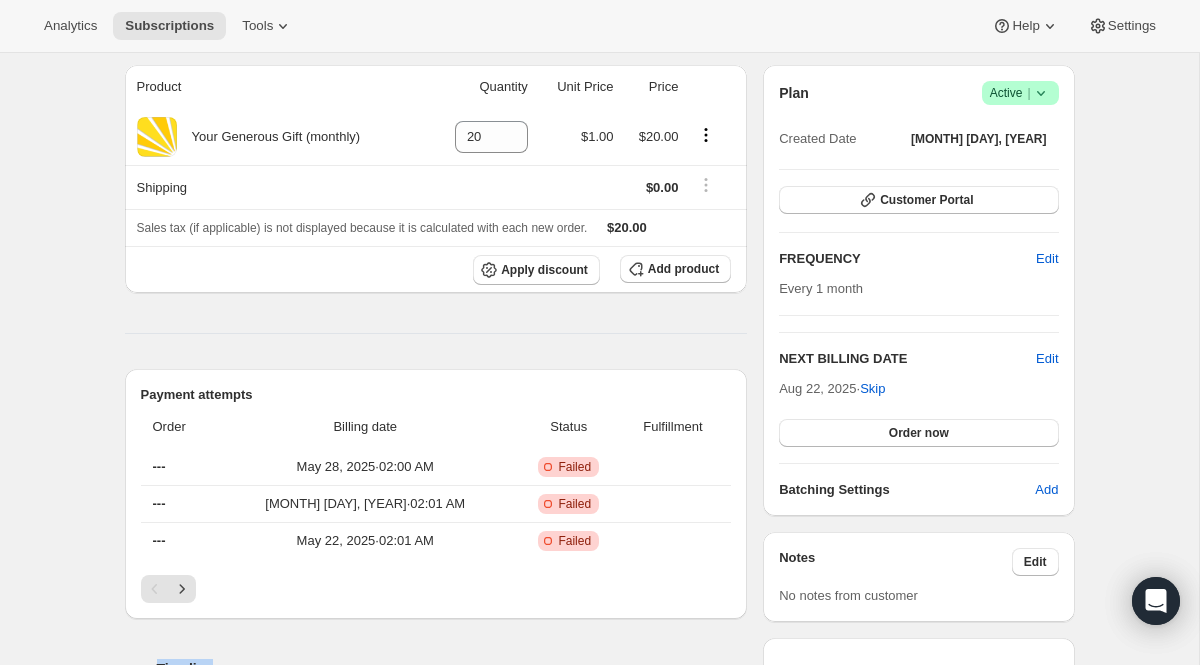 scroll, scrollTop: 180, scrollLeft: 0, axis: vertical 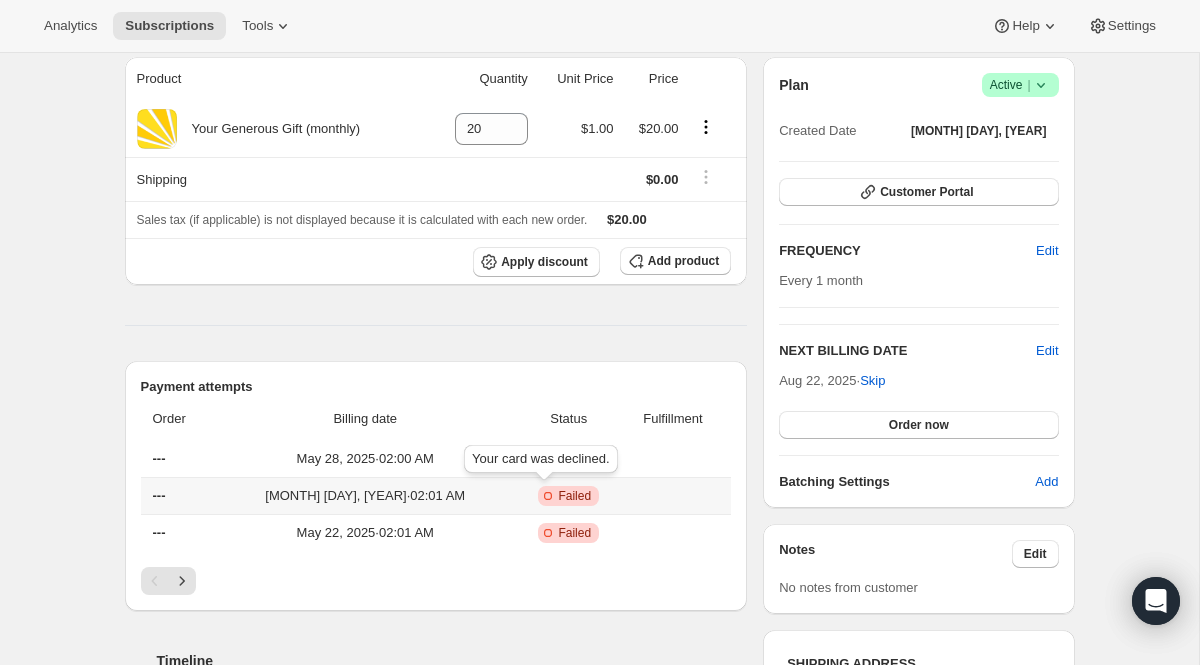 click on "Failed" at bounding box center [574, 496] 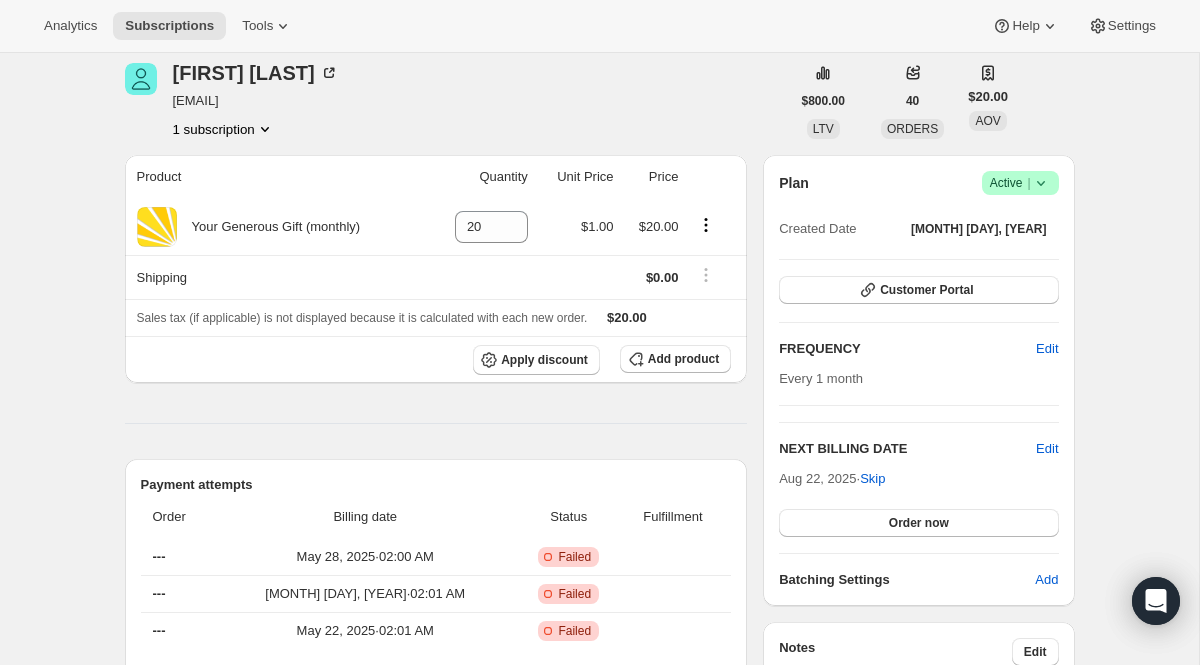 scroll, scrollTop: 0, scrollLeft: 0, axis: both 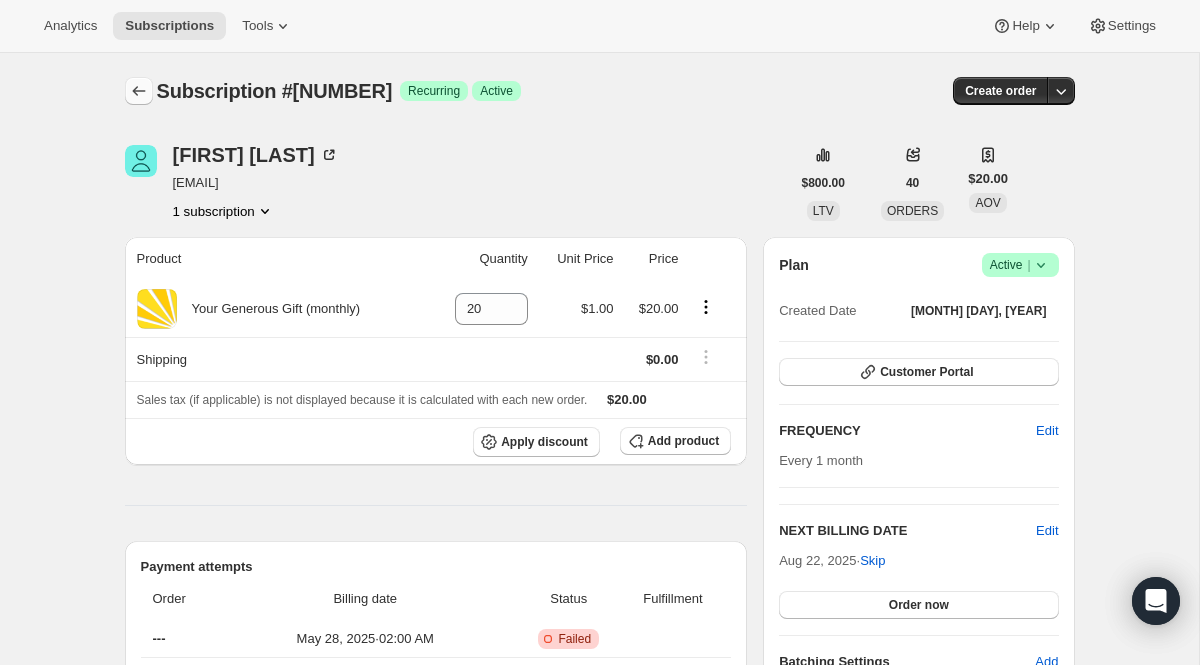 click 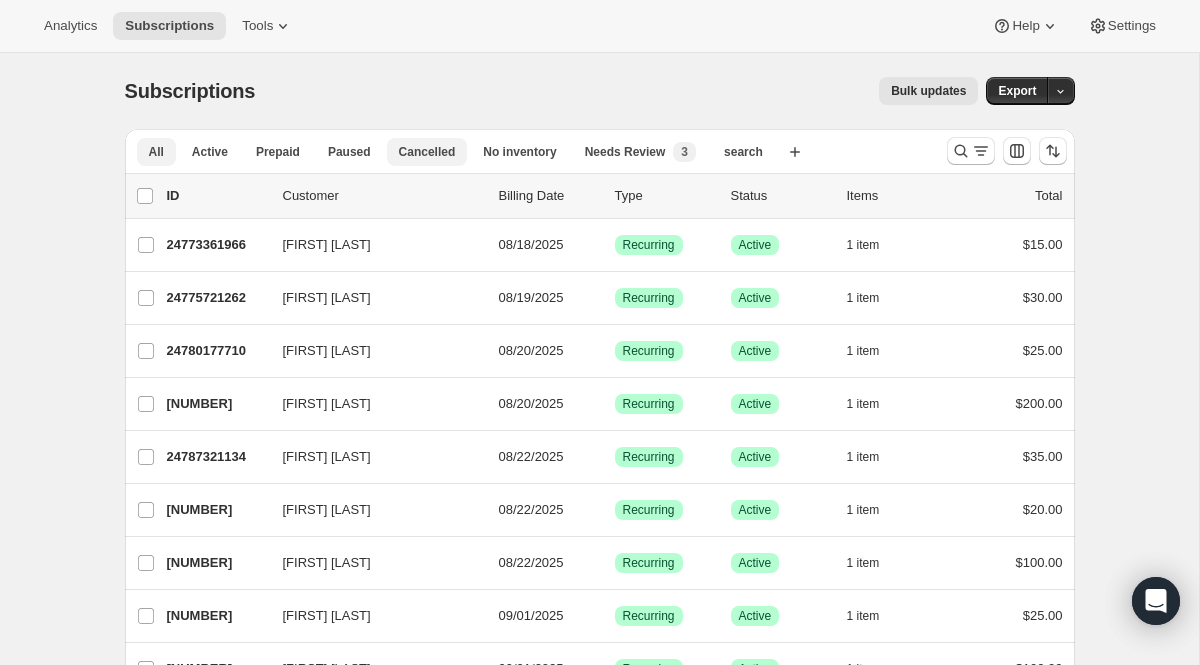 click on "Cancelled" at bounding box center [427, 152] 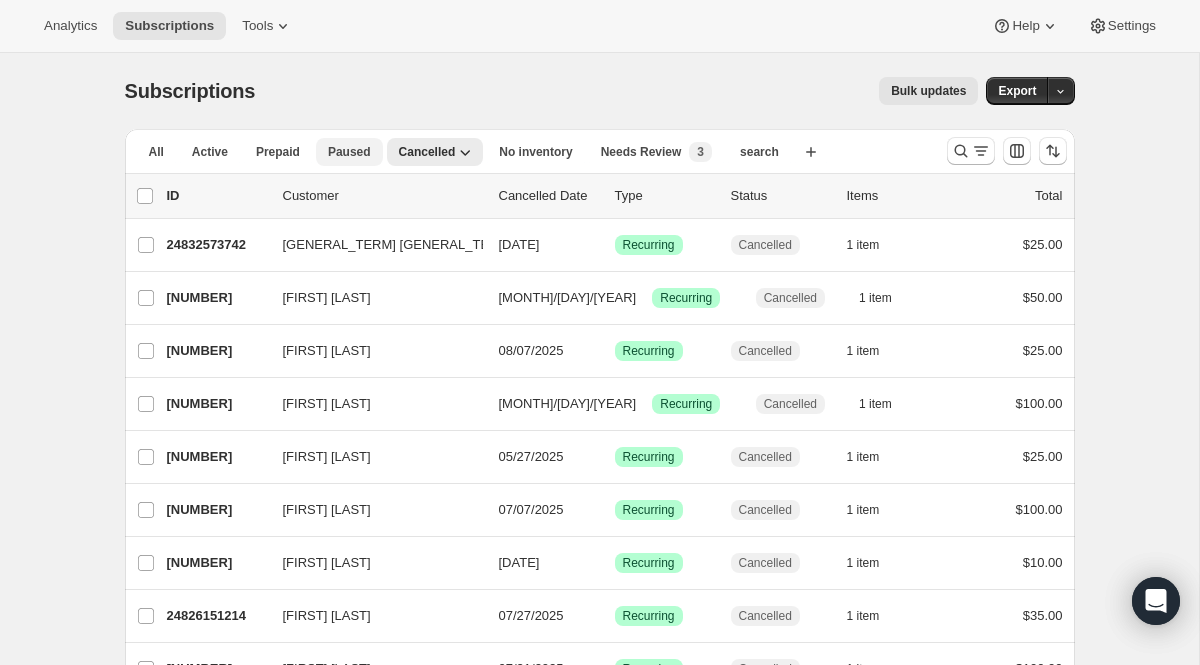 click on "Paused" at bounding box center [349, 152] 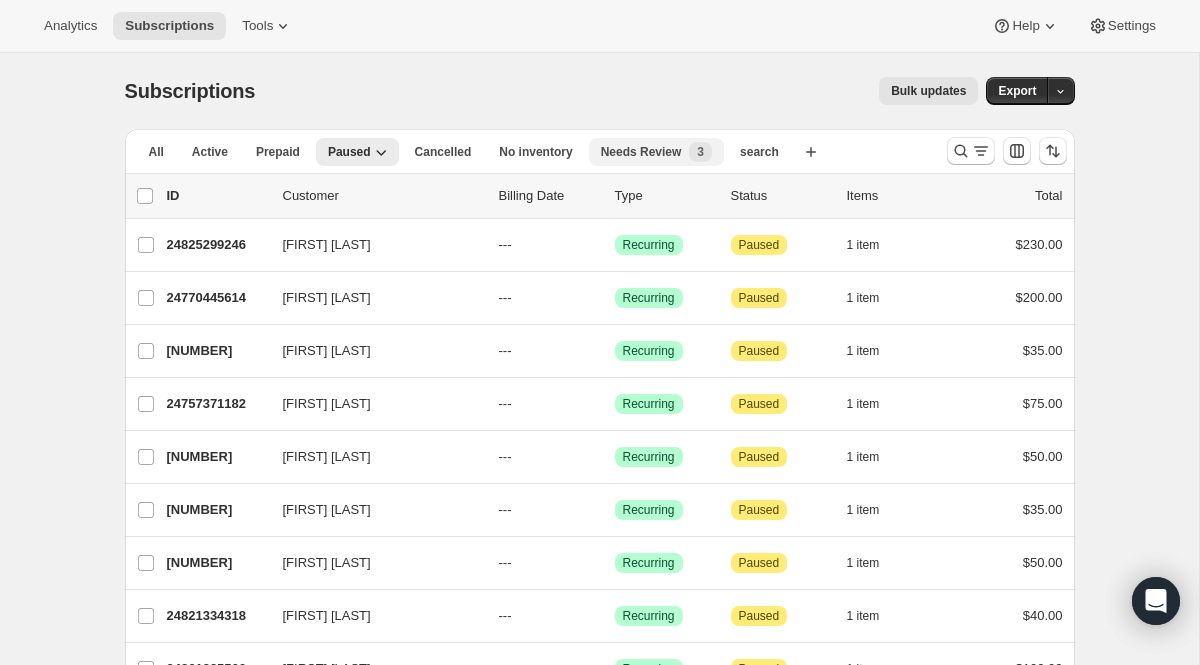 click on "Needs Review" at bounding box center (641, 152) 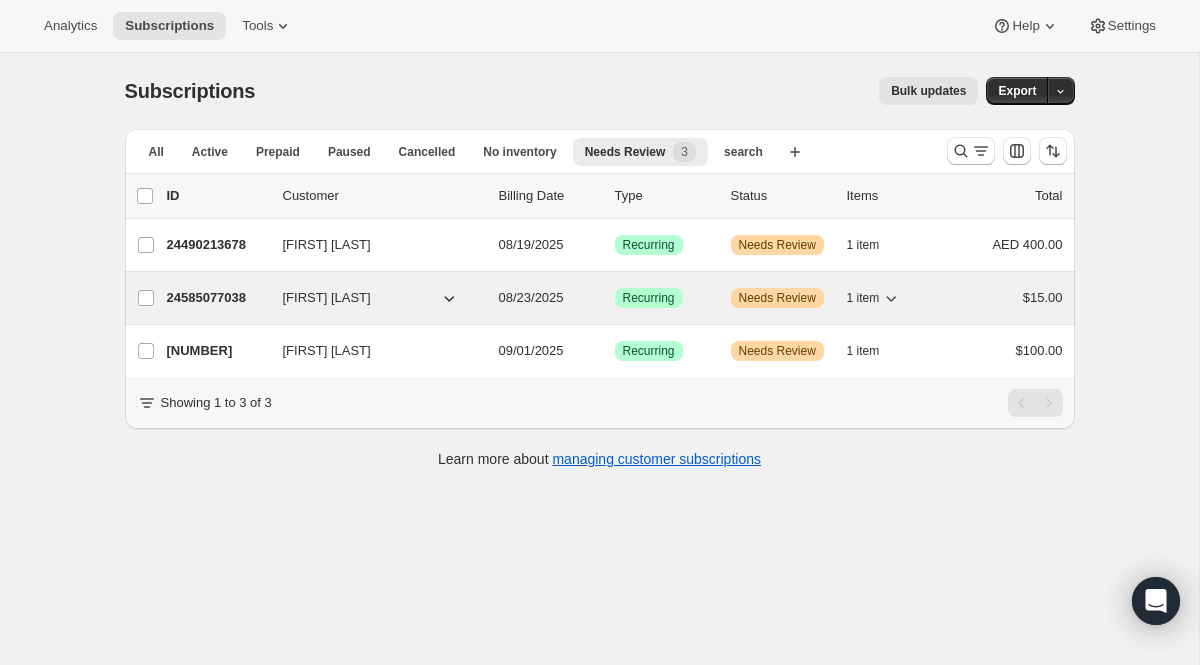 click on "24585077038" at bounding box center [217, 298] 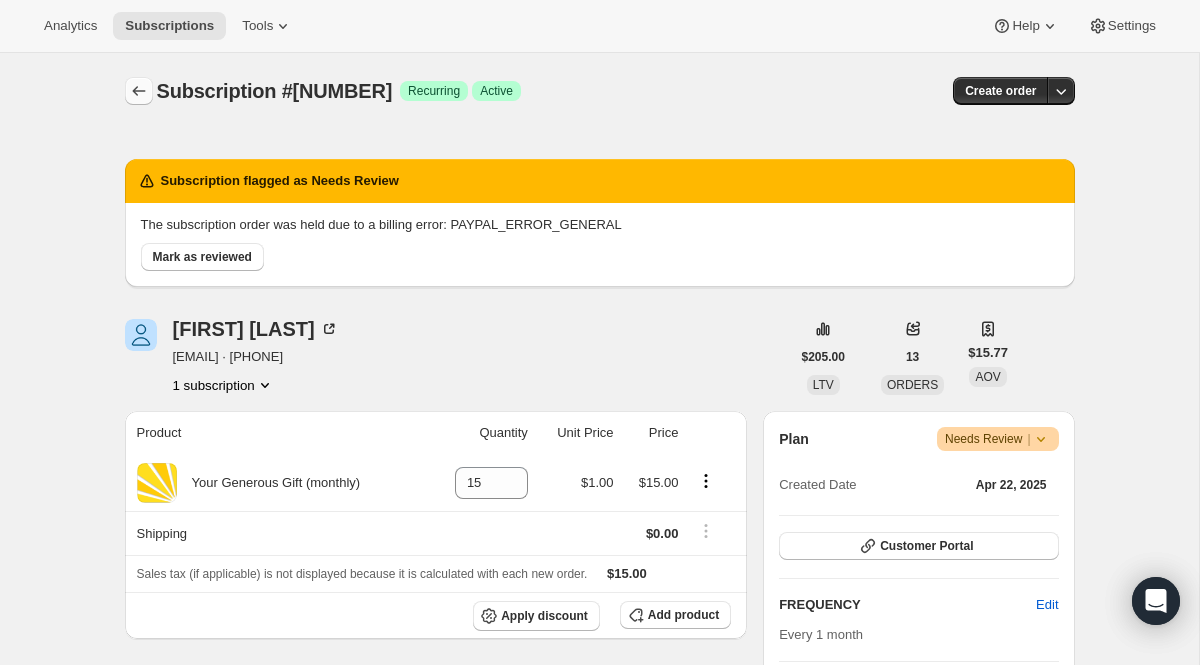 click at bounding box center (139, 91) 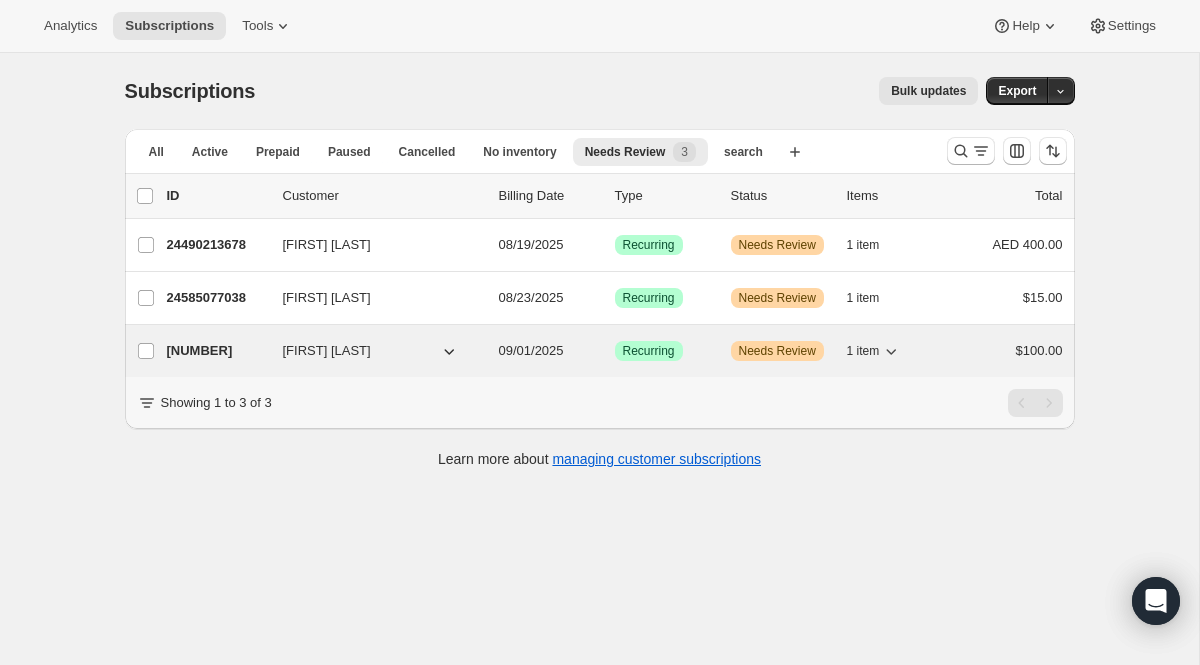 click on "[FIRST] [LAST]" at bounding box center (327, 351) 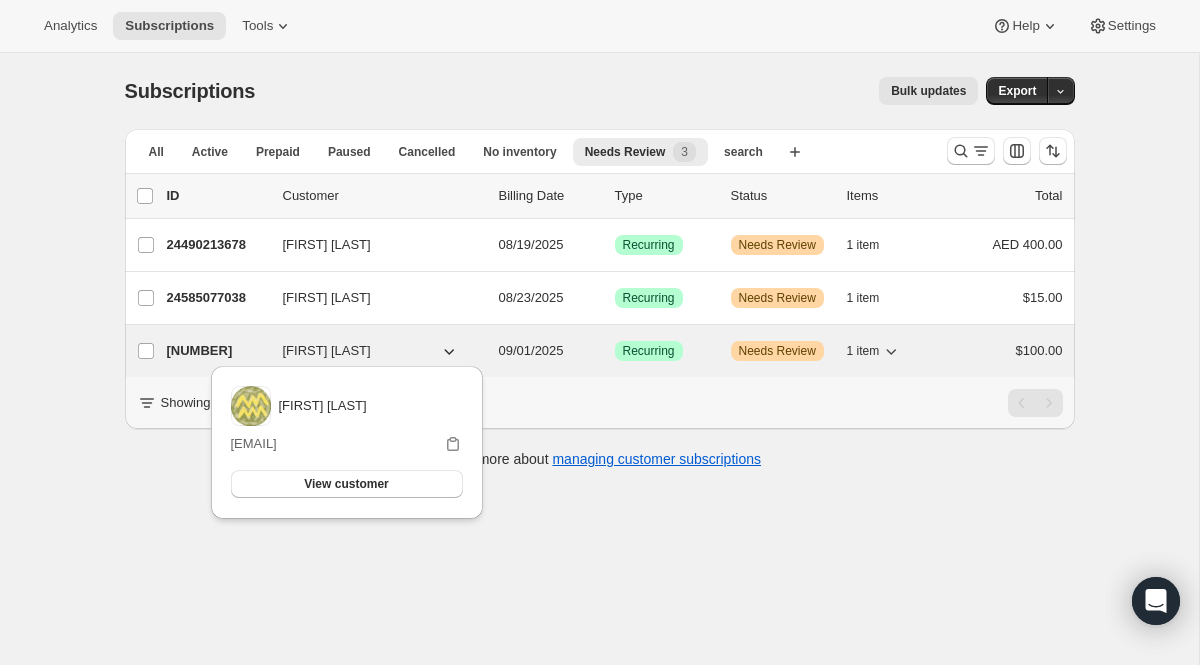 click on "[NUMBER]" at bounding box center [217, 351] 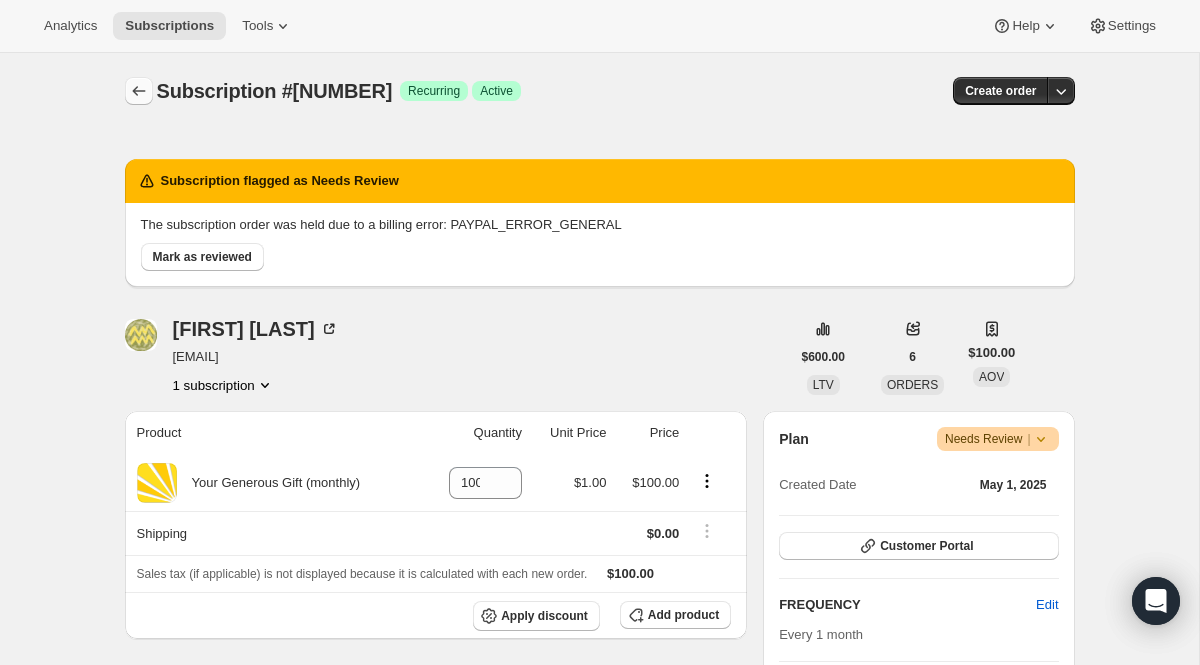 click 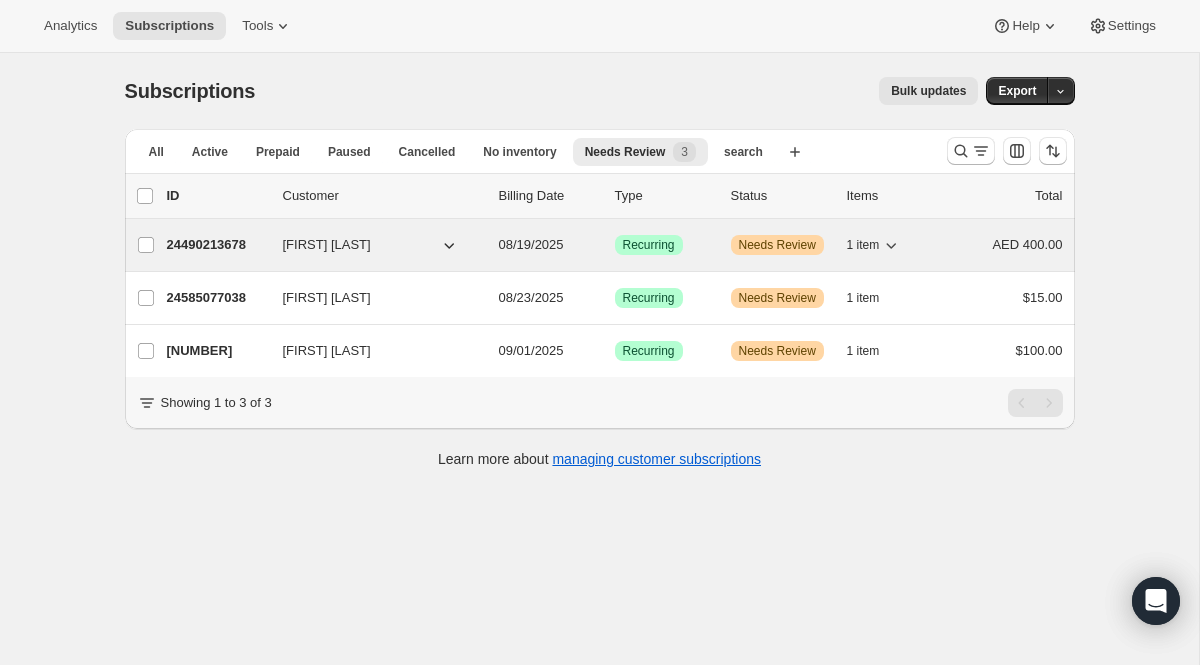 click on "24490213678" at bounding box center [217, 245] 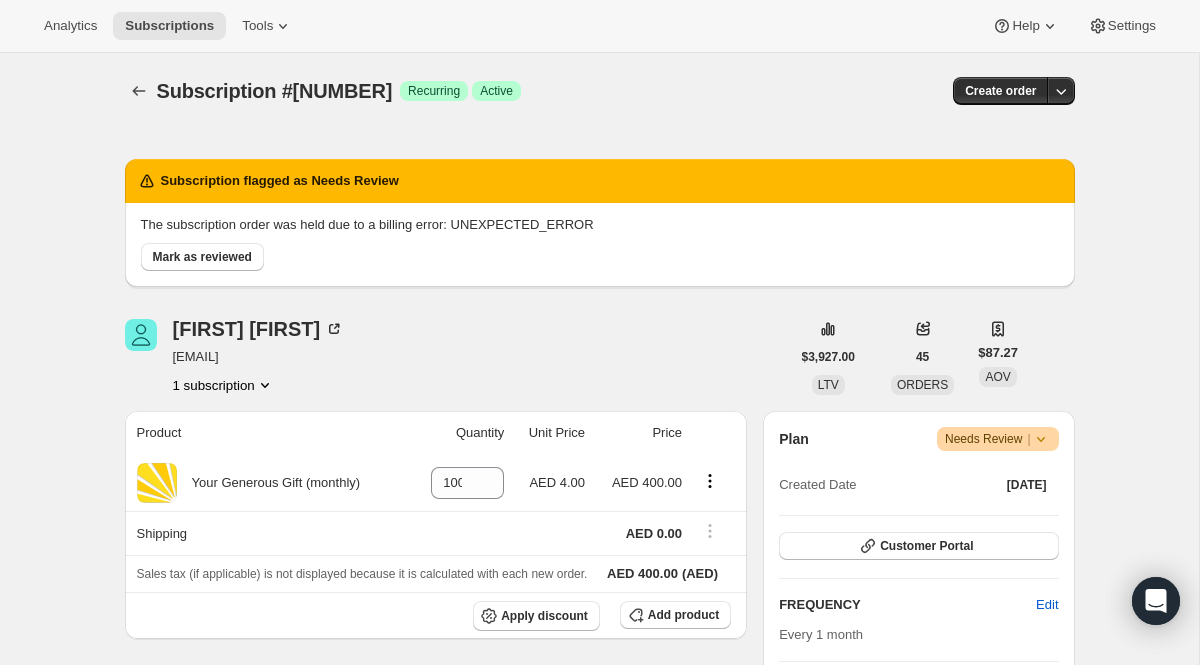click on "Subscription #[NUMBER]. This page is ready Subscription #[NUMBER] Success Recurring Success Active Create order Subscription flagged as Needs Review The subscription order was held due to a billing error: UNEXPECTED_ERROR Mark as reviewed [FIRST] [LAST] [EMAIL] [NUMBER] subscriptions [CURRENCY][AMOUNT] LTV [NUMBER] ORDERS [CURRENCY][AMOUNT] AOV Product Quantity Unit Price Price Your Generous Gift (monthly) [NUMBER] [CURRENCY][AMOUNT] [CURRENCY][AMOUNT] Shipping [CURRENCY][AMOUNT] Sales tax (if applicable) is not displayed because it is calculated with each new order. [CURRENCY][AMOUNT] (AED) Apply discount Add product Payment attempts Order Billing date Status Fulfillment --- [DATE] · [TIME] Critical Incomplete Failed --- [DATE] · [TIME] Critical Incomplete Failed #[NUMBER]-[NUMBER] [DATE] · [TIME] Complete Paid Complete Fulfilled Timeline [DATE] Subscription order held due to billing issue: UNEXPECTED_ERROR [TIME] [DATE] Payment attempt failed. Attempt [NUMBER] of [NUMBER]. Will retry on [DAY], [DATE], [TIME] ." at bounding box center [600, 930] 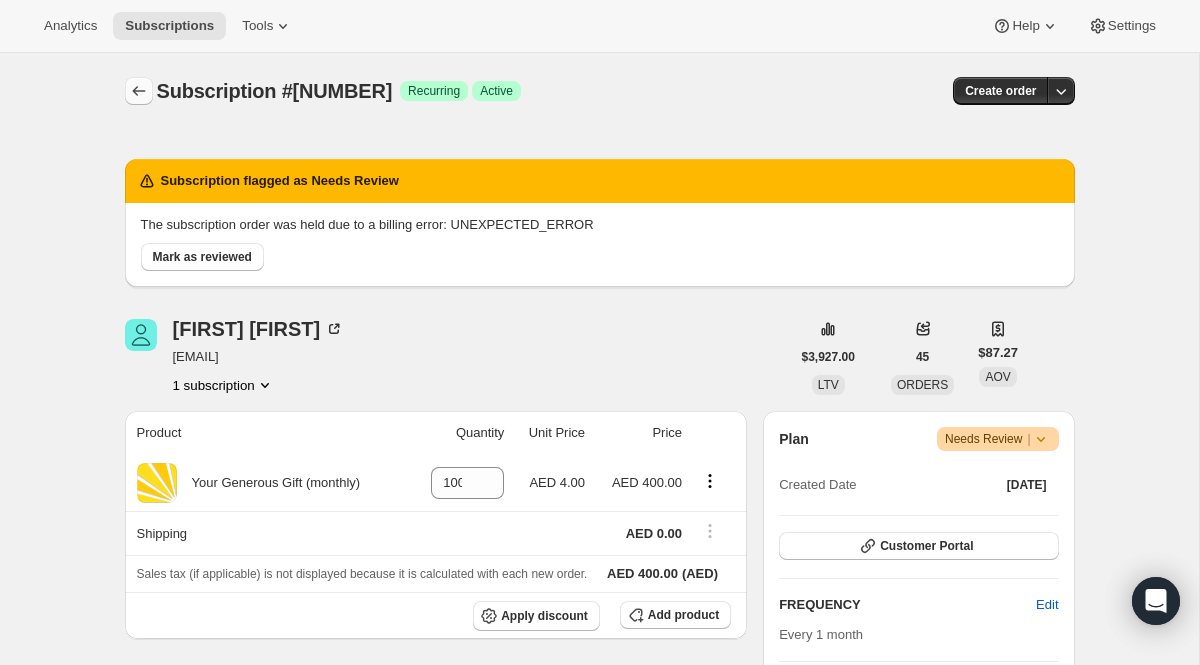 click at bounding box center (139, 91) 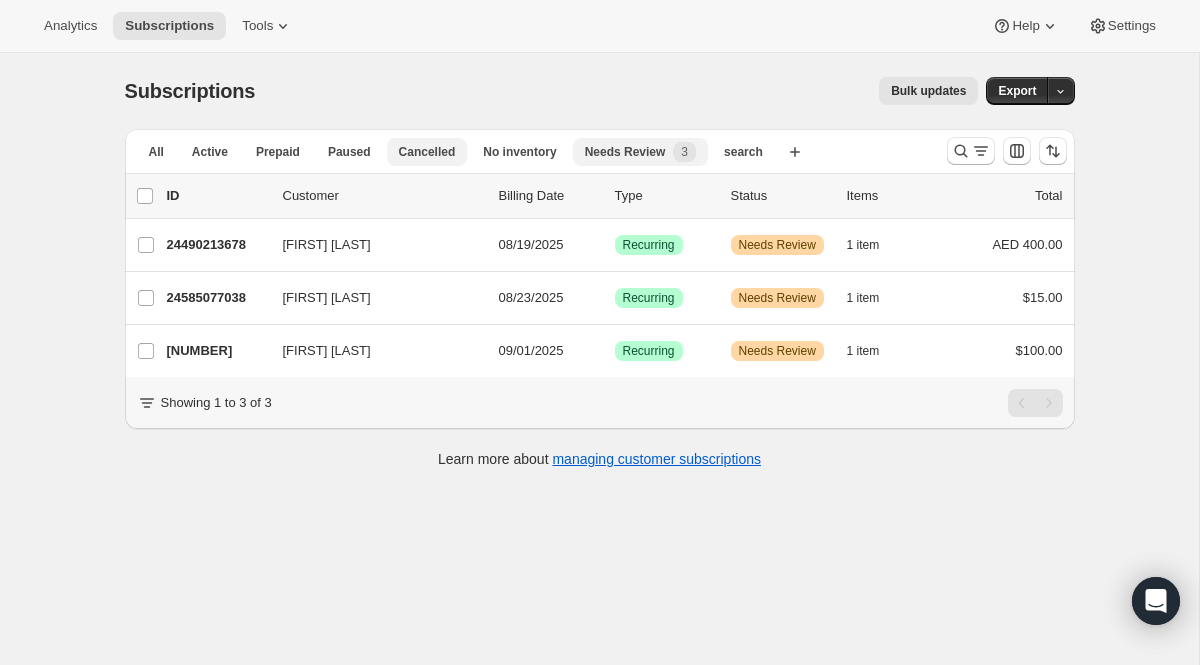 click on "Cancelled" at bounding box center [427, 152] 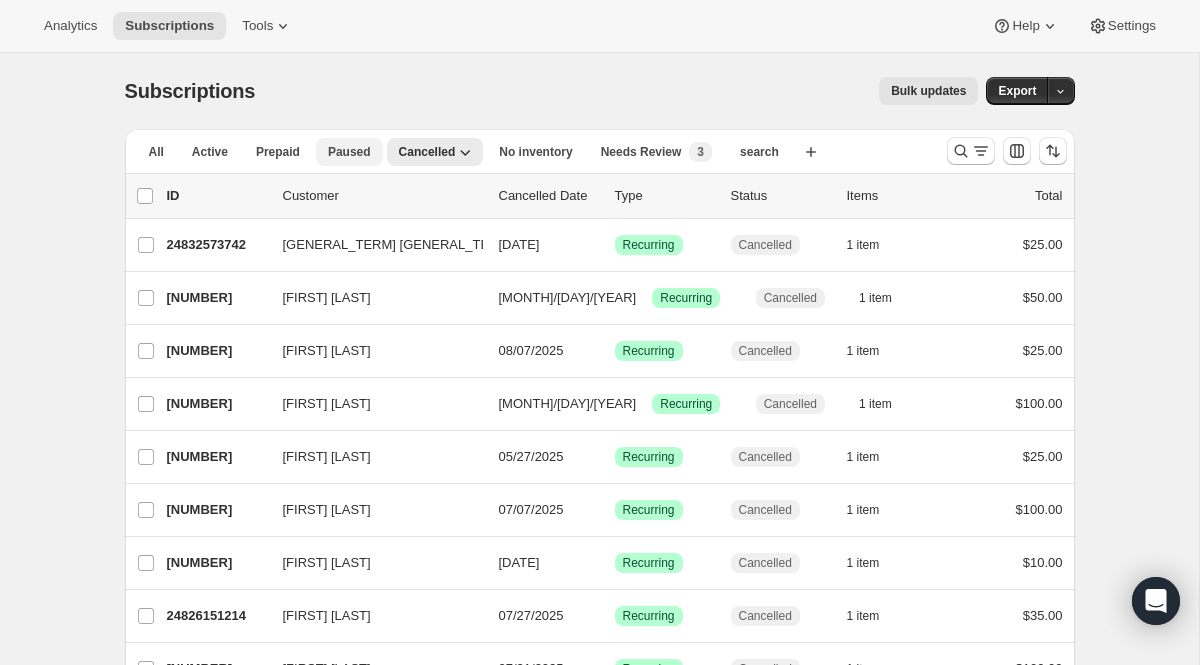click on "Paused" at bounding box center (349, 152) 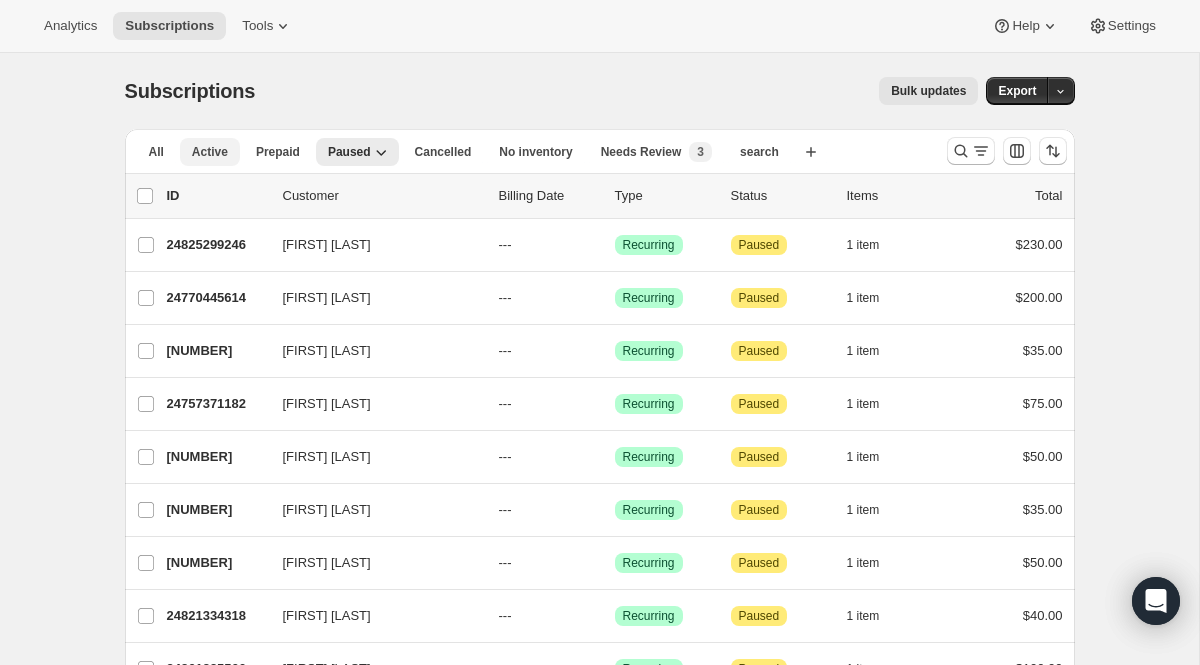click on "Active" at bounding box center [210, 152] 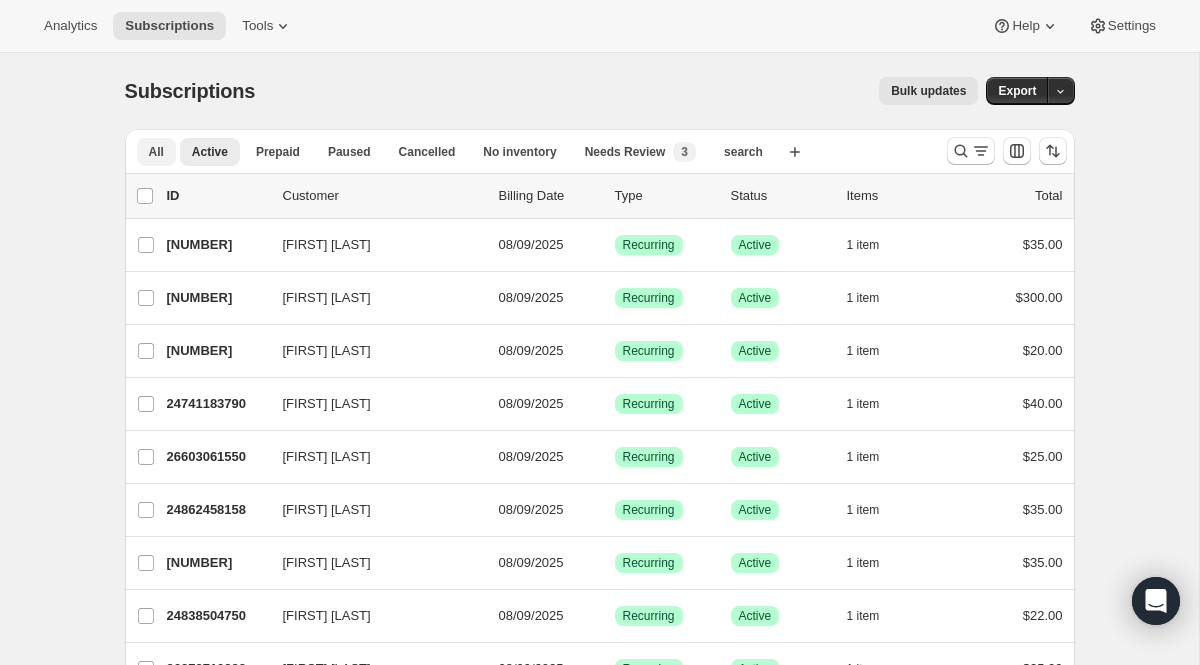 click on "All" at bounding box center [156, 152] 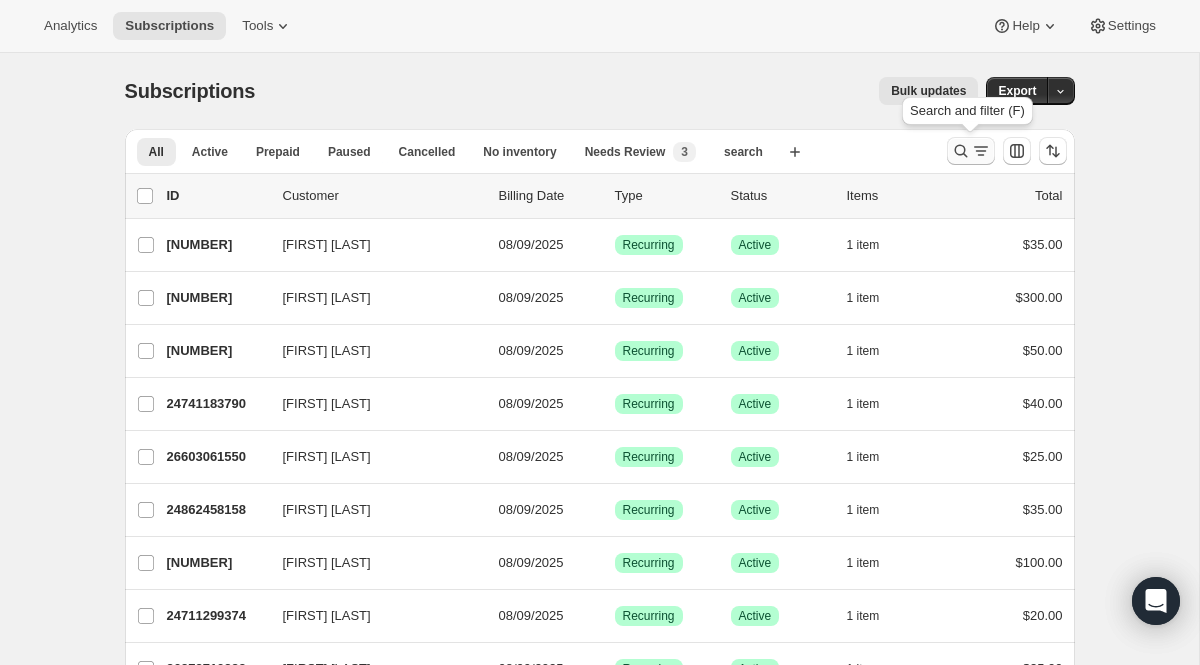 click 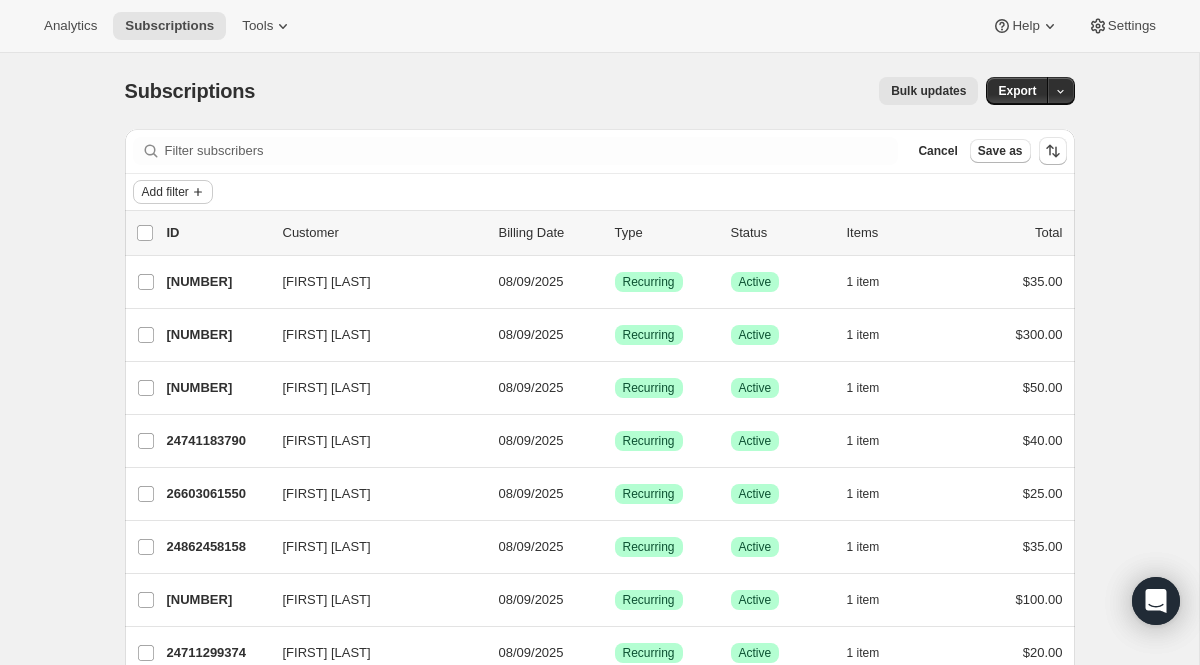 click 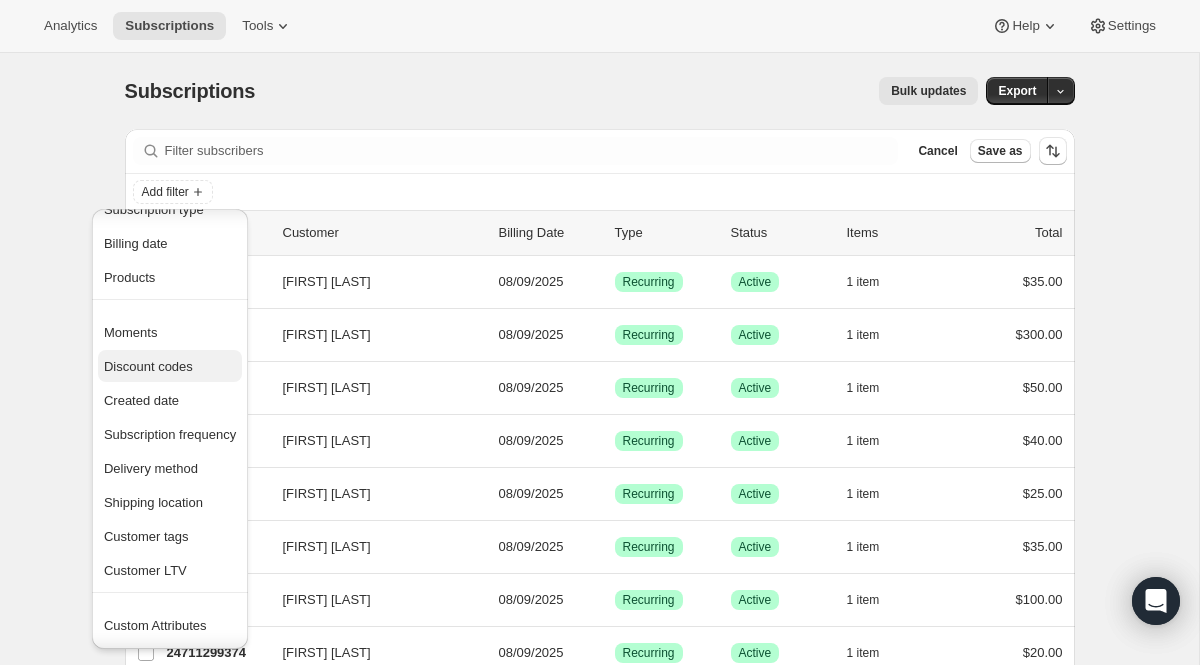 scroll, scrollTop: 99, scrollLeft: 0, axis: vertical 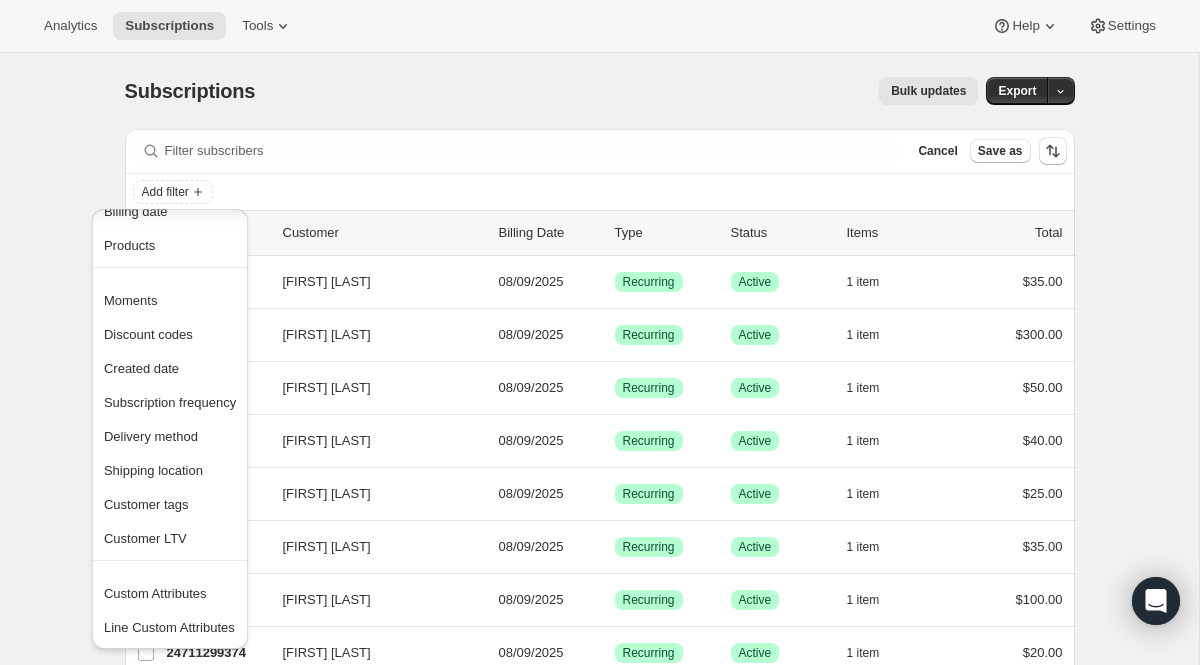 click on "ID Customer Billing Date Type Status Items Total [FIRST] [LAST] [FIRST] [LAST] [DATE] Success Recurring Success Active 1 item $35.00 Ben Leong [ID] Ben Leong [DATE] Success Recurring Success Active 1 item $300.00 Erika Garza [ID] Erika Garza [DATE] Success Recurring Success Active 1 item $50.00 Chong Hwa Chang [ID] Chong Hwa Chang [DATE] Success Recurring Success Active 1 item $40.00 Cynthia OFallin [ID] Cynthia OFallin [DATE] Success Recurring Success Active 1 item $25.00 Dayana Herrera Puzzuoli [ID] Dayana Herrera Puzzuoli [DATE] Success Recurring Success Active 1 item $35.00 Linda Strobeck [ID] Success" at bounding box center (599, 1535) 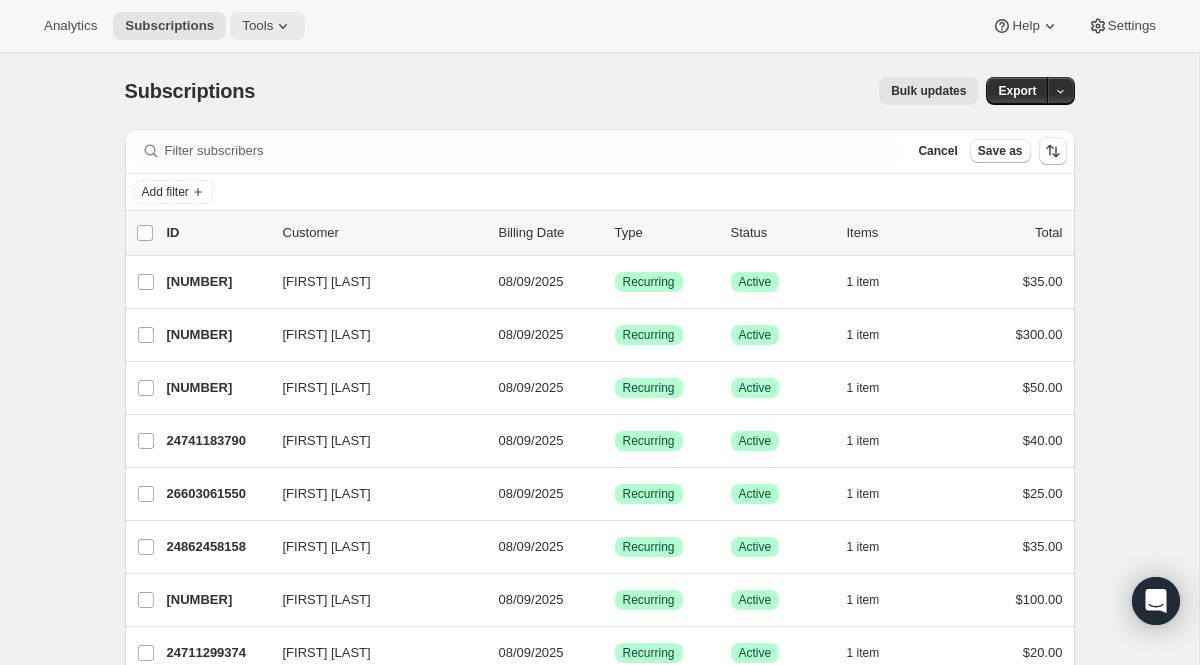 click on "Tools" at bounding box center (267, 26) 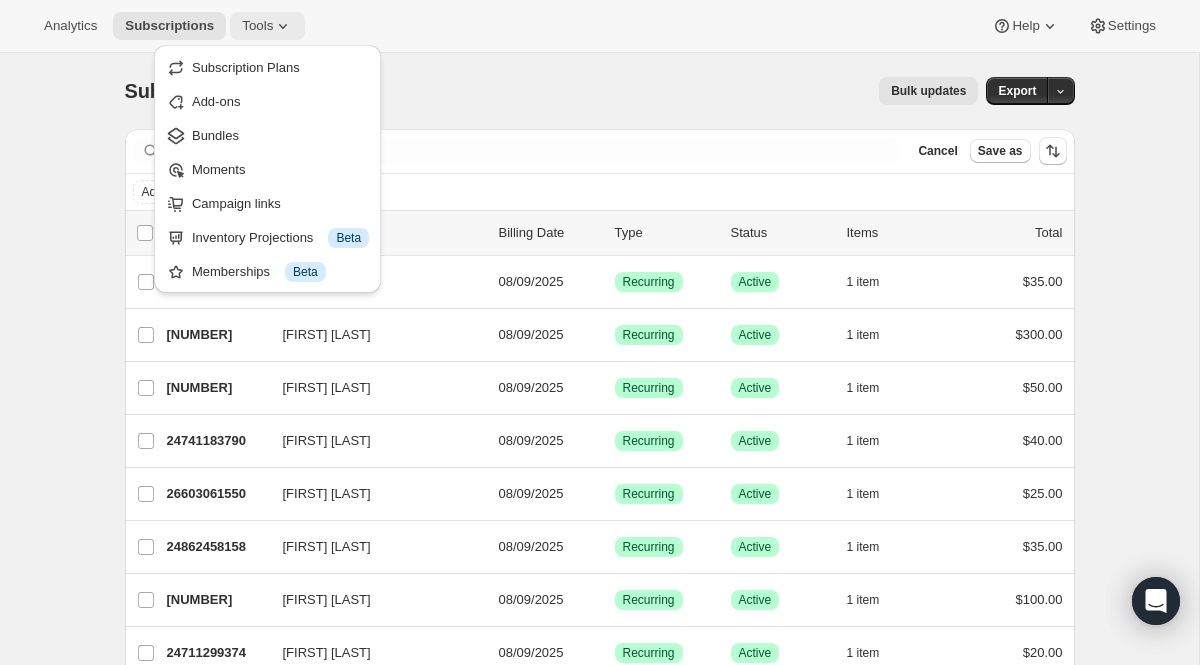 click on "Tools" at bounding box center [267, 26] 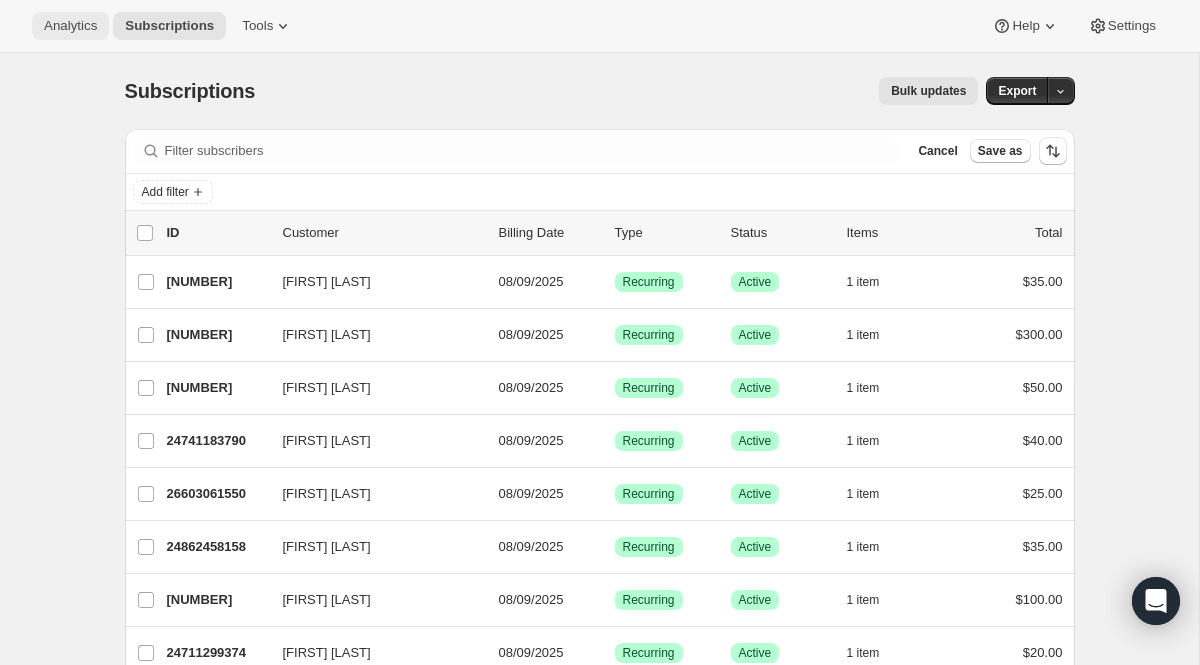 click on "Analytics" at bounding box center (70, 26) 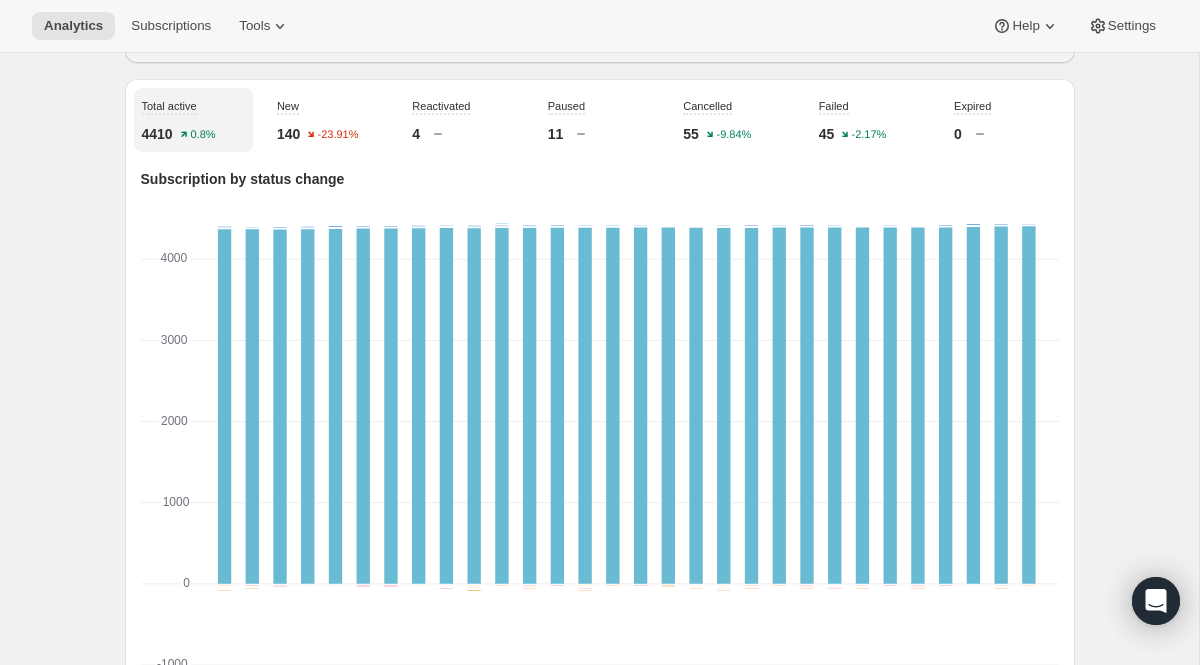 scroll, scrollTop: 698, scrollLeft: 0, axis: vertical 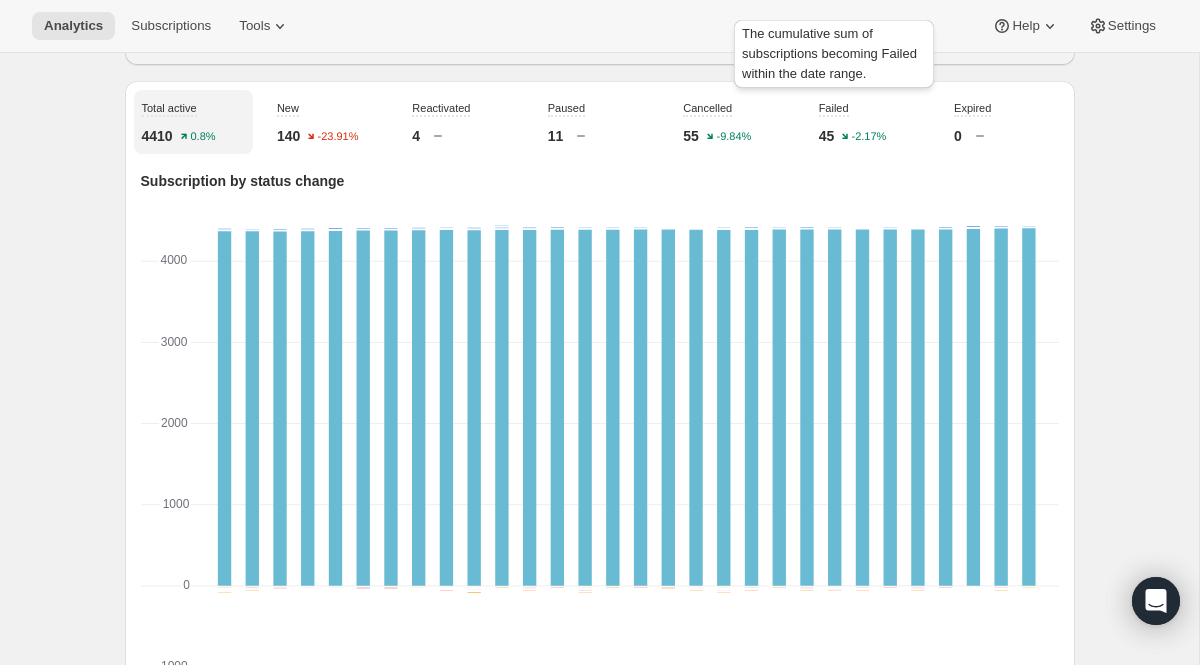 click on "Failed" at bounding box center [834, 108] 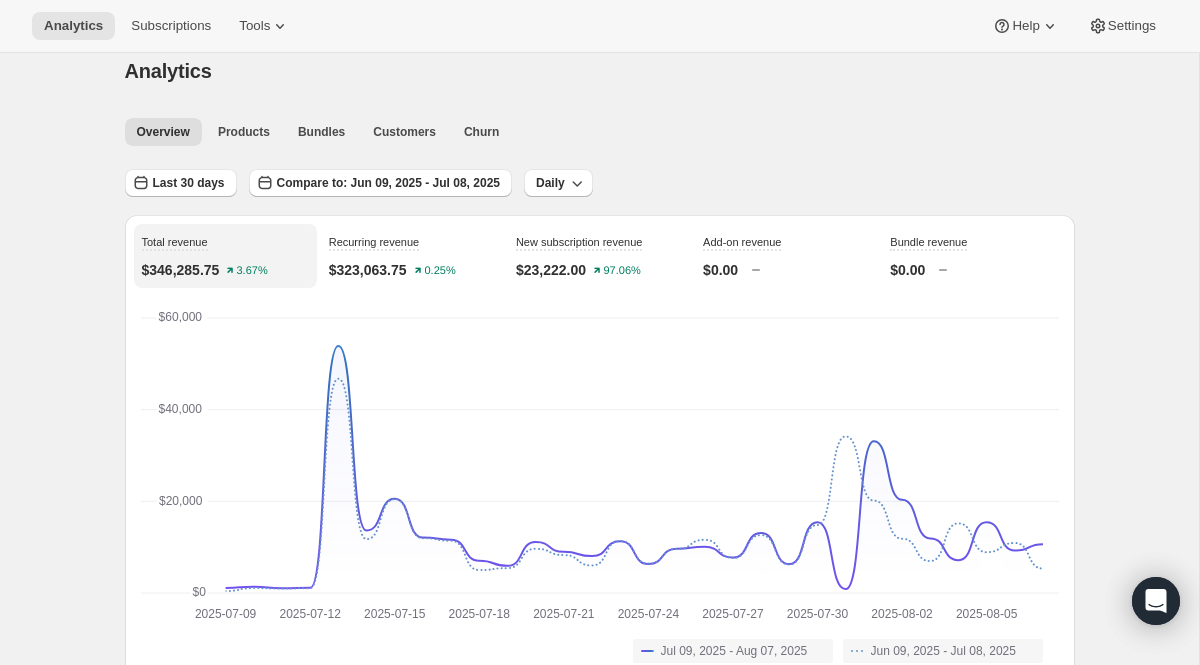 scroll, scrollTop: 0, scrollLeft: 0, axis: both 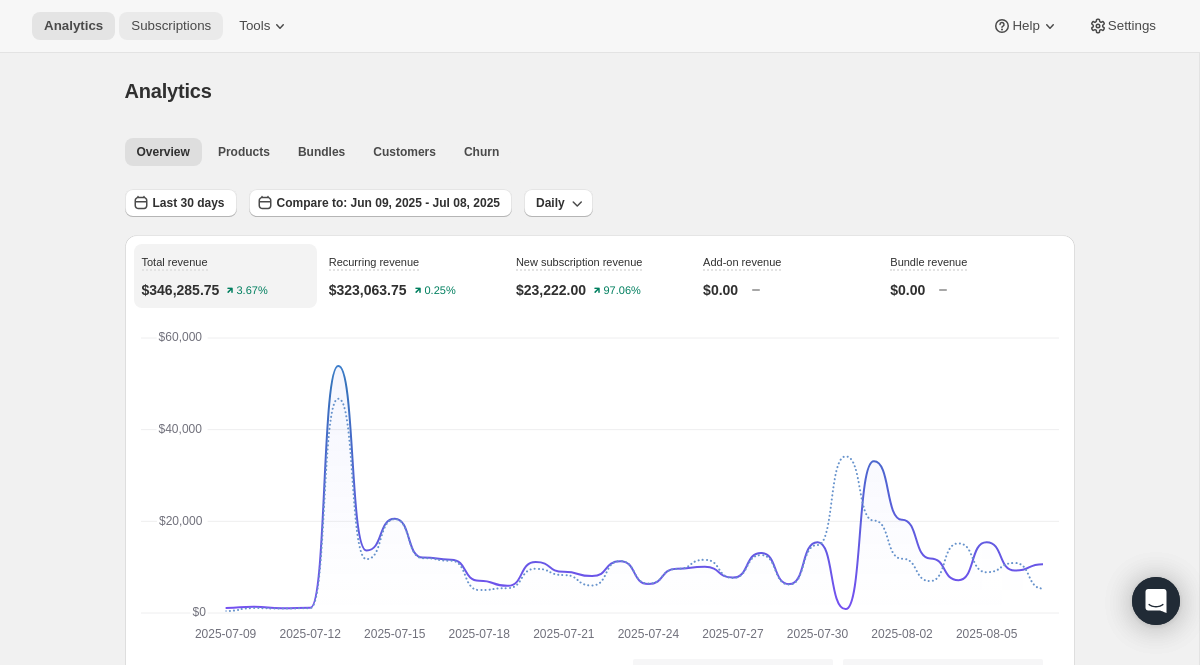 click on "Subscriptions" at bounding box center (171, 26) 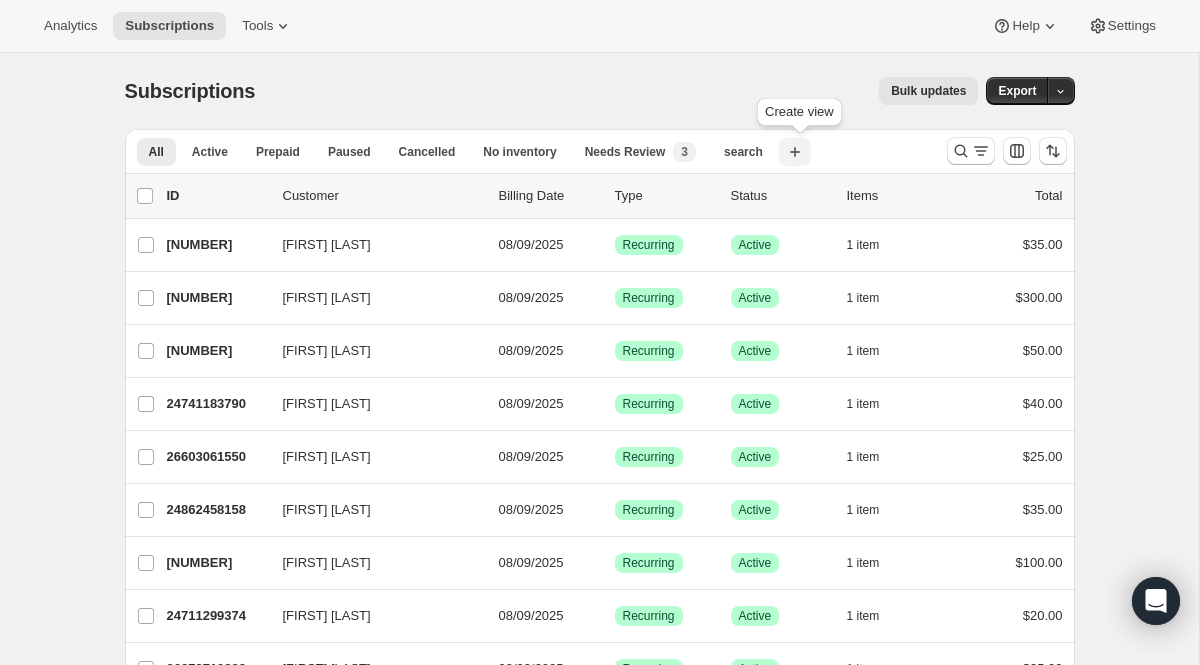 click on "Create new view" at bounding box center [795, 152] 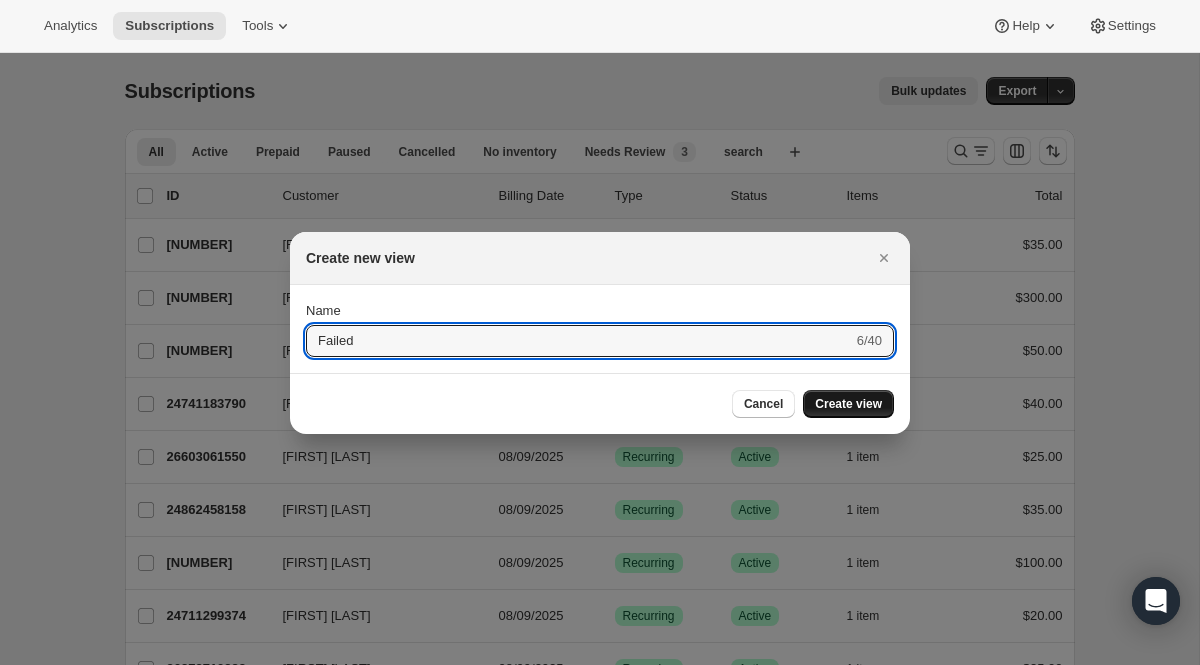 type on "Failed" 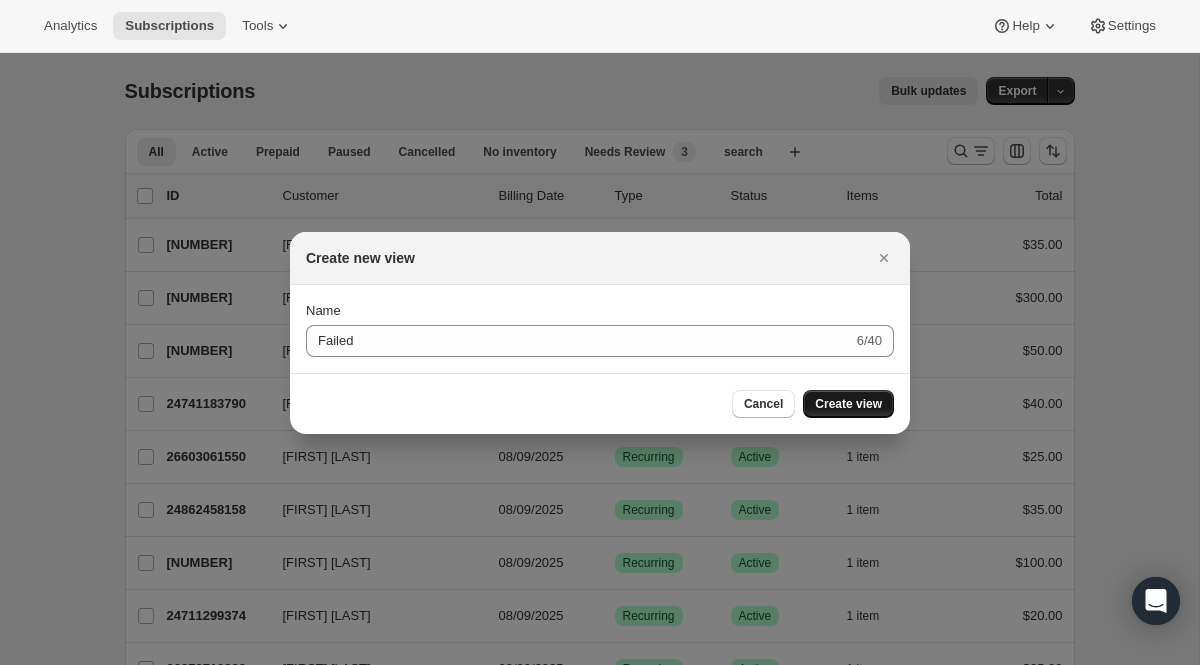 click on "Create view" at bounding box center (848, 404) 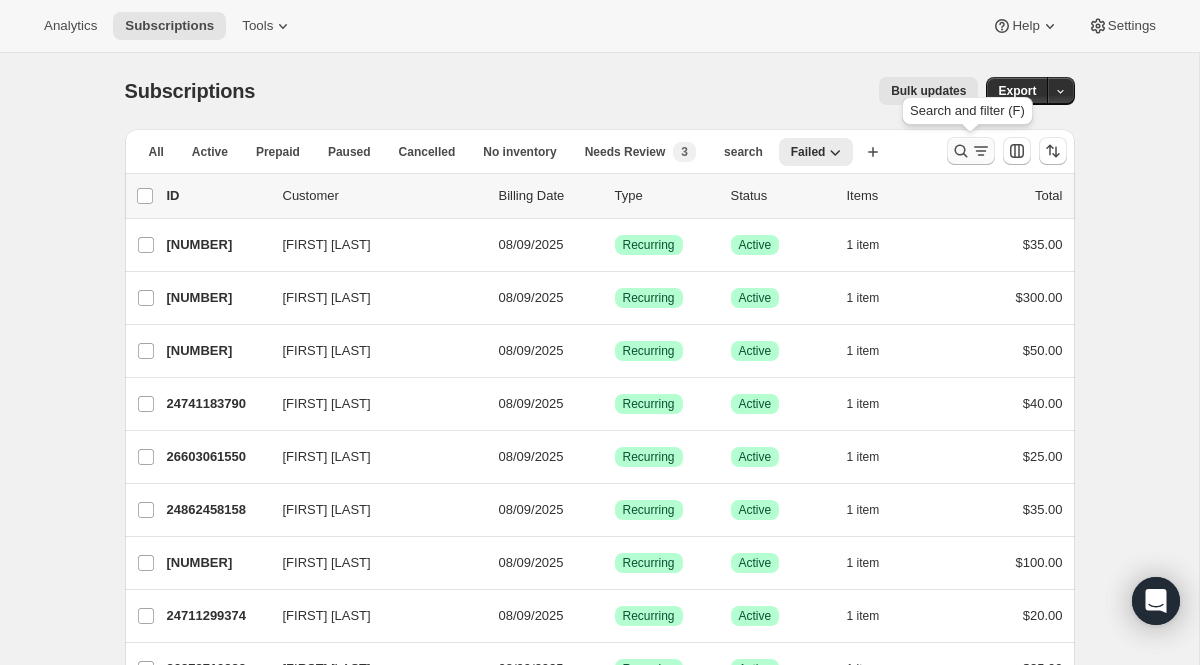 click 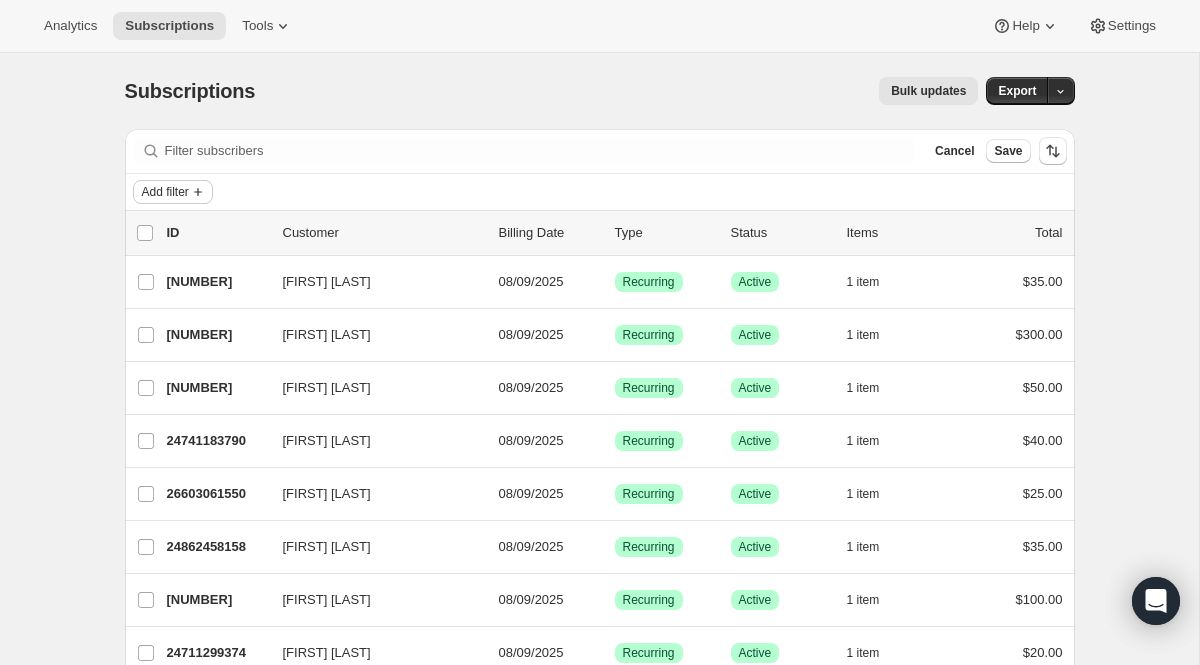 click on "Add filter" at bounding box center [165, 192] 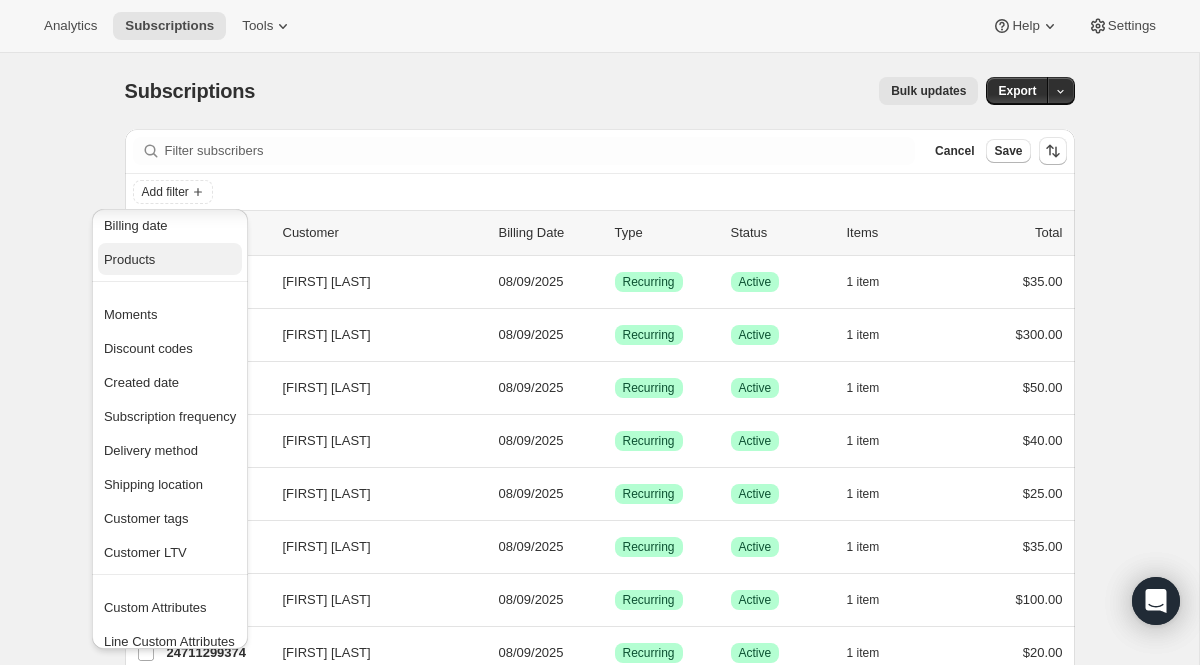 scroll, scrollTop: 99, scrollLeft: 0, axis: vertical 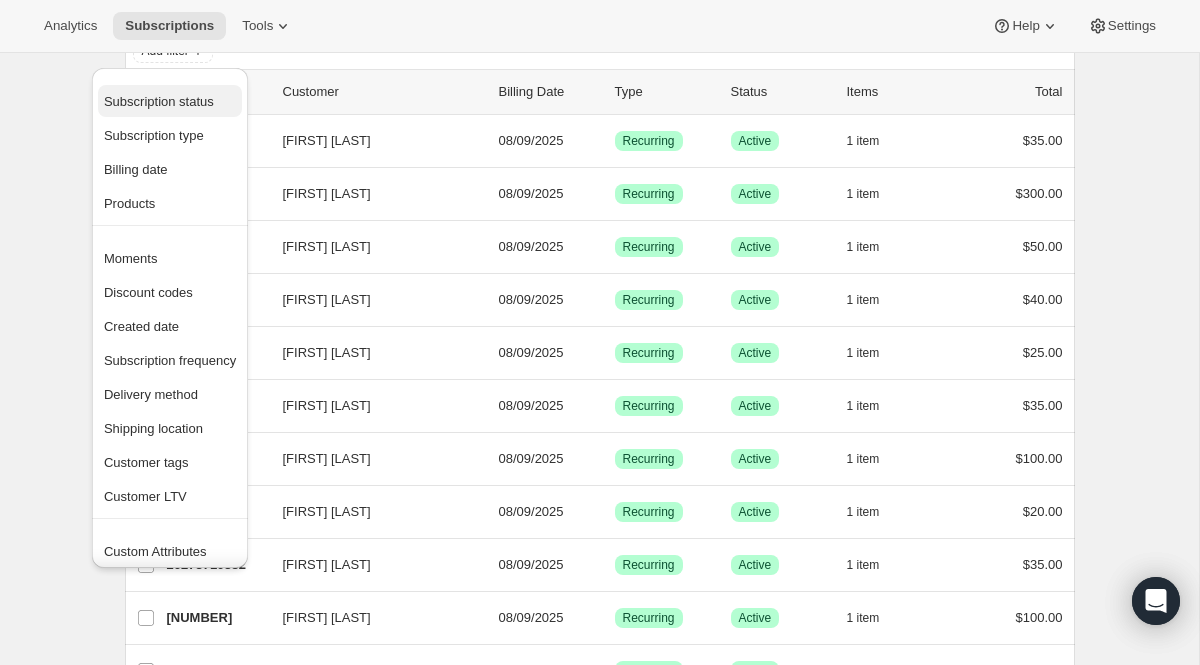 click on "Subscription status" at bounding box center [159, 101] 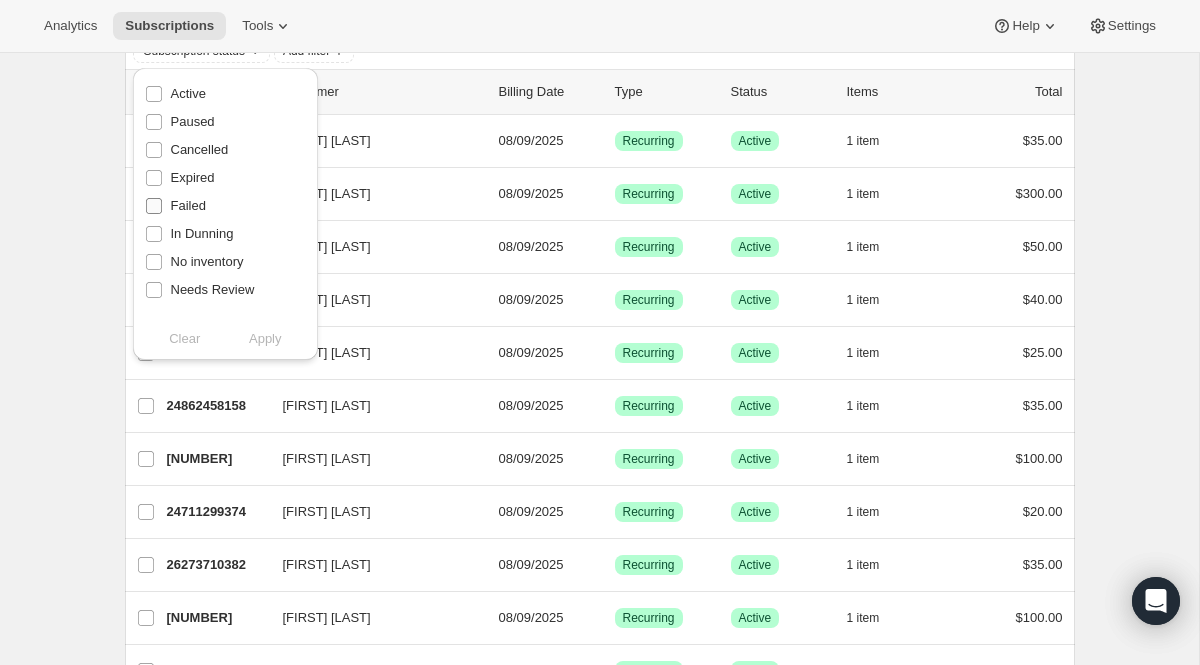 click on "Failed" at bounding box center [175, 206] 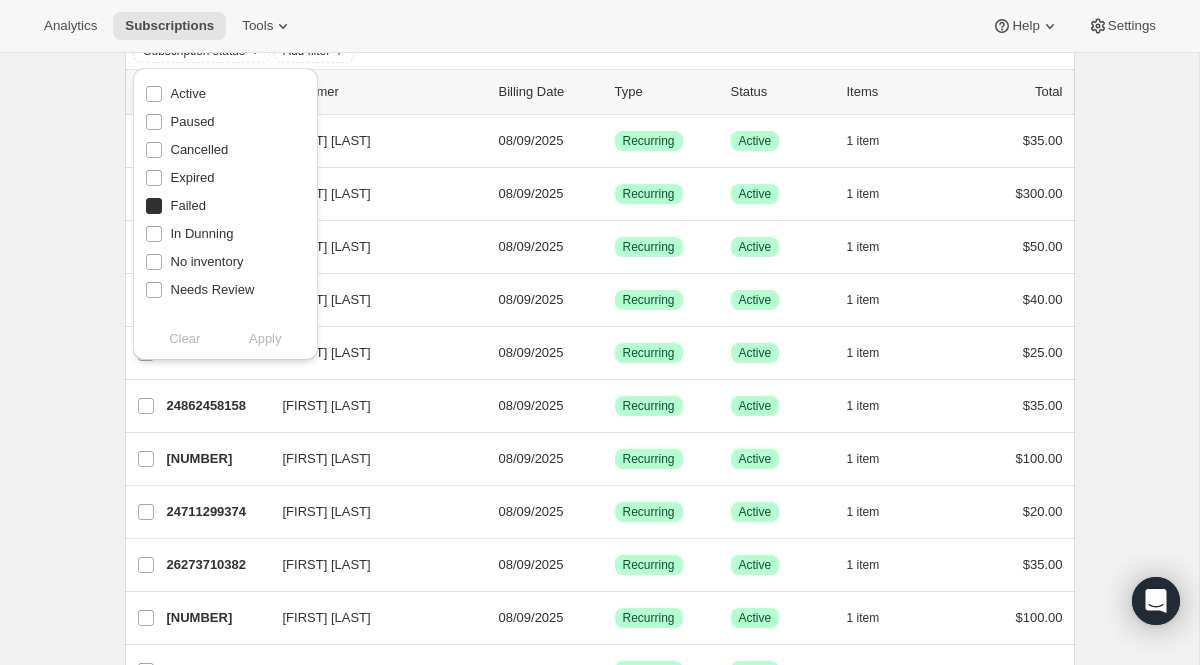 checkbox on "true" 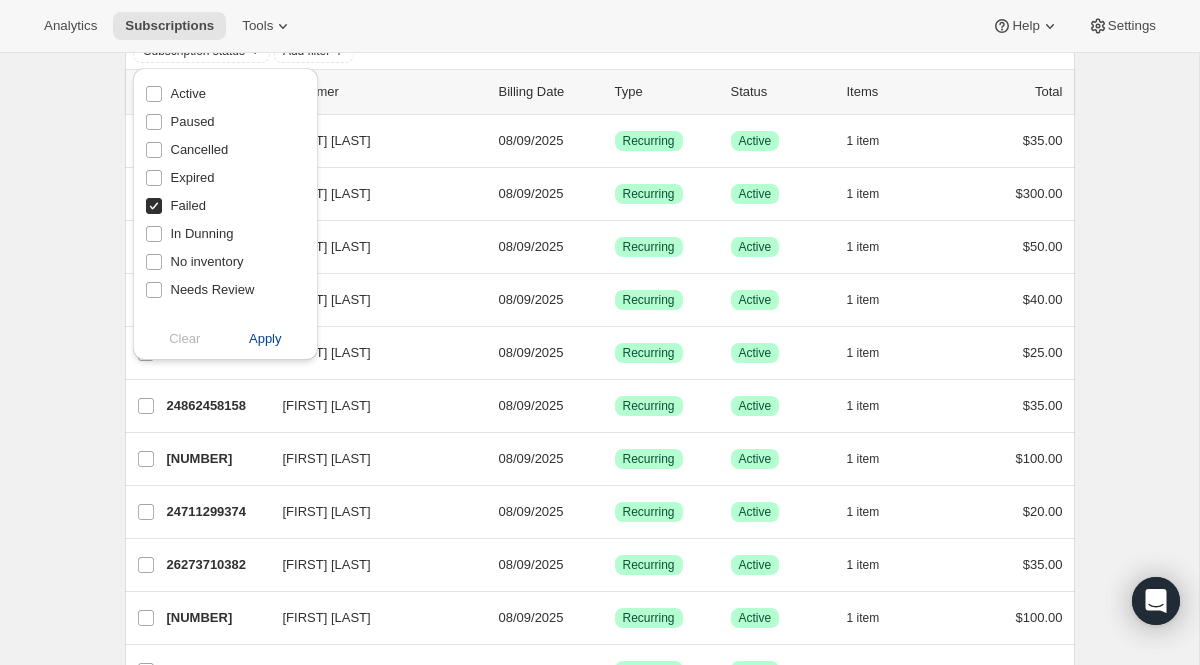click on "Apply" at bounding box center (265, 339) 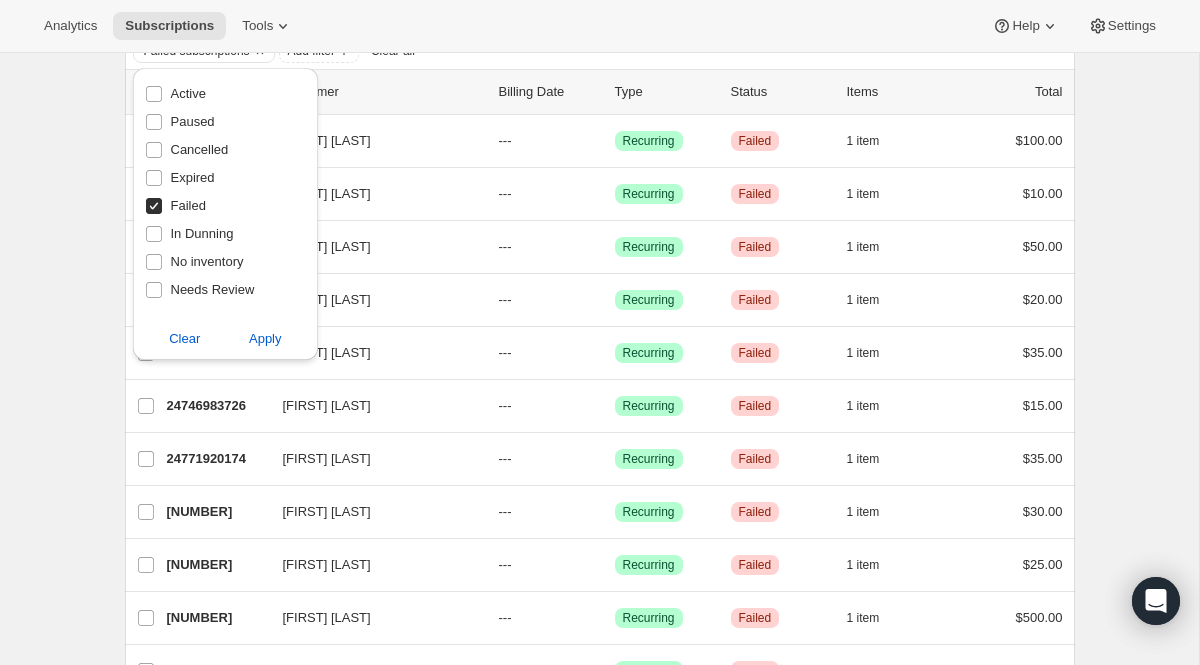 click on "Subscriptions. This page is ready Subscriptions Bulk updates More actions Bulk updates Export Filter subscribers Cancel Save Failed subscriptions Add filter Clear all [NUMBER] selected Update next billing date Change status Showing [NUMBER] subscriptions Select all [NUMBER] subscriptions Showing [NUMBER] subscriptions Select Select all [NUMBER] subscriptions [NUMBER] selected list header ID Customer Billing Date Type Status Items Total [FIRST] [LAST] [NUMBER] [FIRST] [LAST] --- Success Recurring Critical Failed [NUMBER] item [CURRENCY][AMOUNT] [FIRST] [LAST] [NUMBER] [FIRST] [LAST] --- Success Recurring Critical Failed [NUMBER] item [CURRENCY][AMOUNT] [FIRST] [LAST] [NUMBER] [FIRST] [LAST] --- Success Recurring Critical Failed [NUMBER] item [CURRENCY][AMOUNT] [FIRST] [LAST] [NUMBER] [FIRST] [LAST] --- Success Recurring Critical Failed [NUMBER] item [CURRENCY][AMOUNT] [FIRST] [LAST] [NUMBER] [FIRST] [LAST] --- Success Recurring Critical Failed [NUMBER] item [CURRENCY][AMOUNT] [FIRST] [LAST] [NUMBER] [FIRST] [LAST] --- Success Recurring [NUMBER] [NUMBER]" at bounding box center (599, 1394) 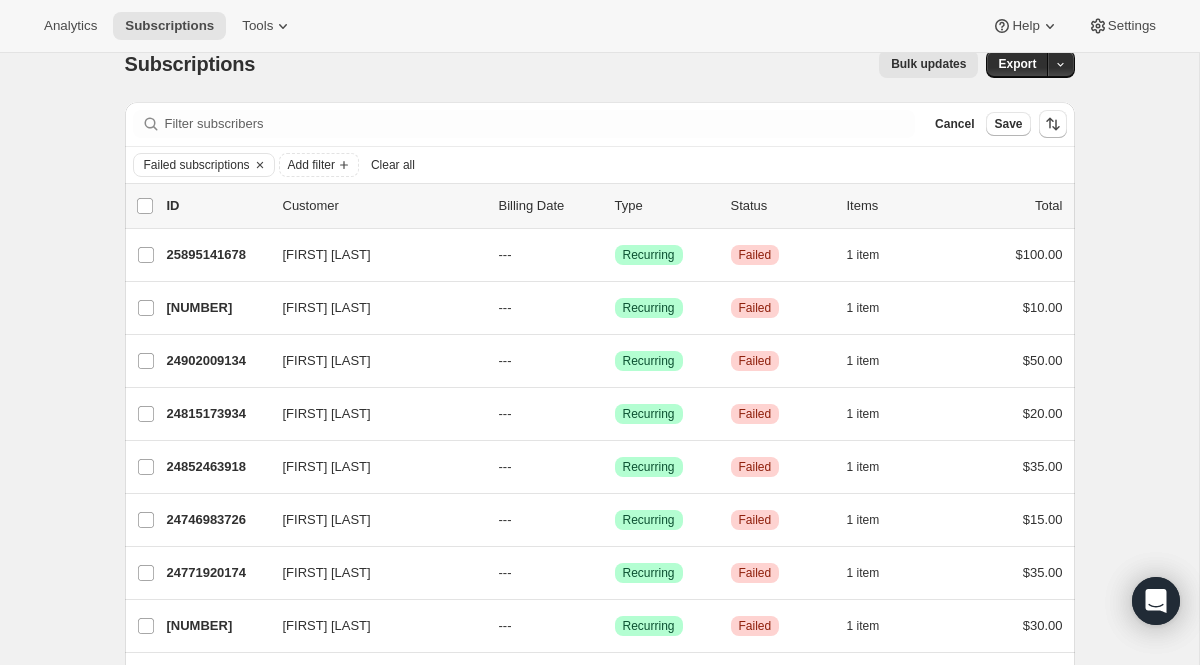 scroll, scrollTop: 0, scrollLeft: 0, axis: both 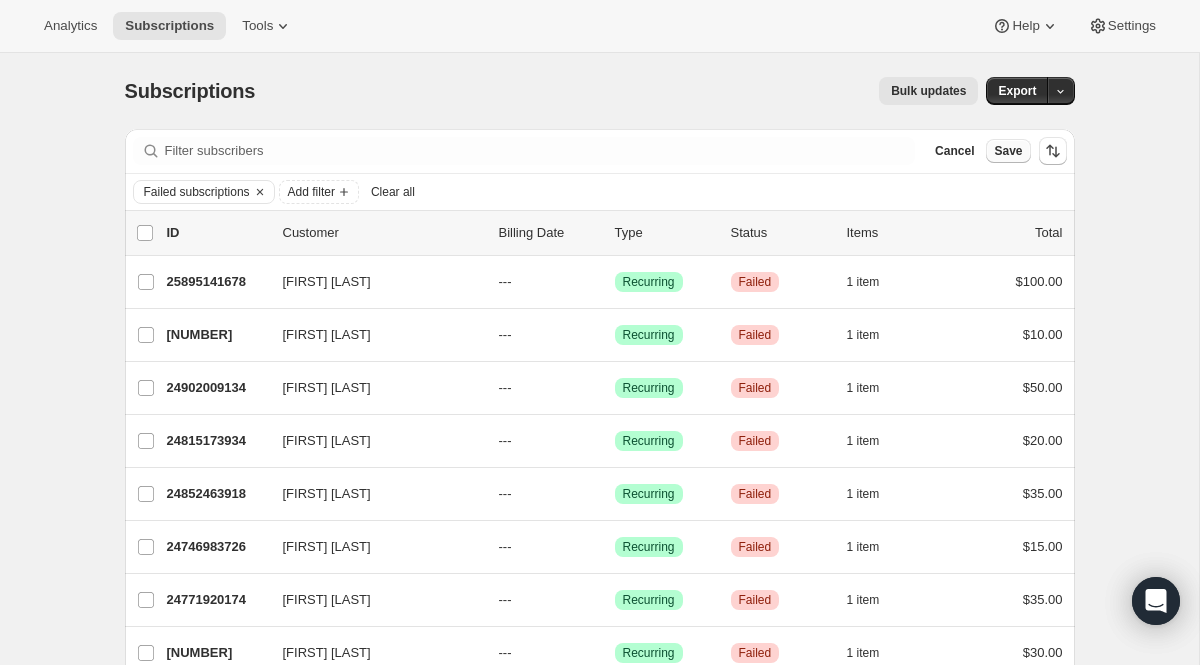 click on "Save" at bounding box center [1008, 151] 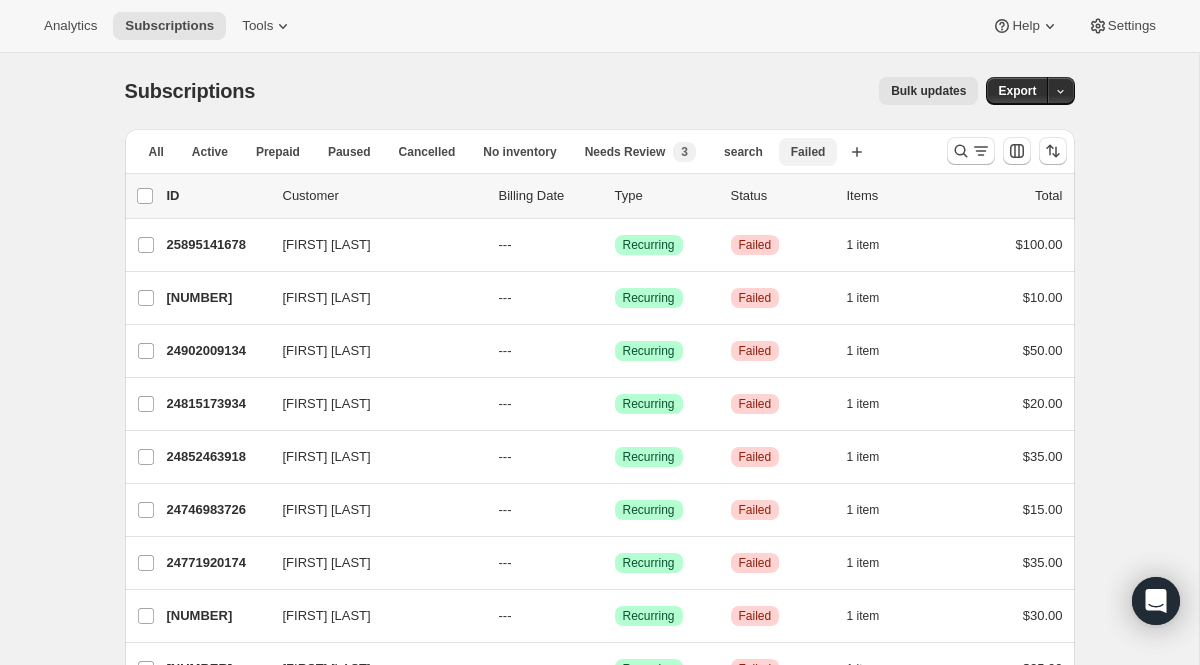click on "Failed" at bounding box center [808, 152] 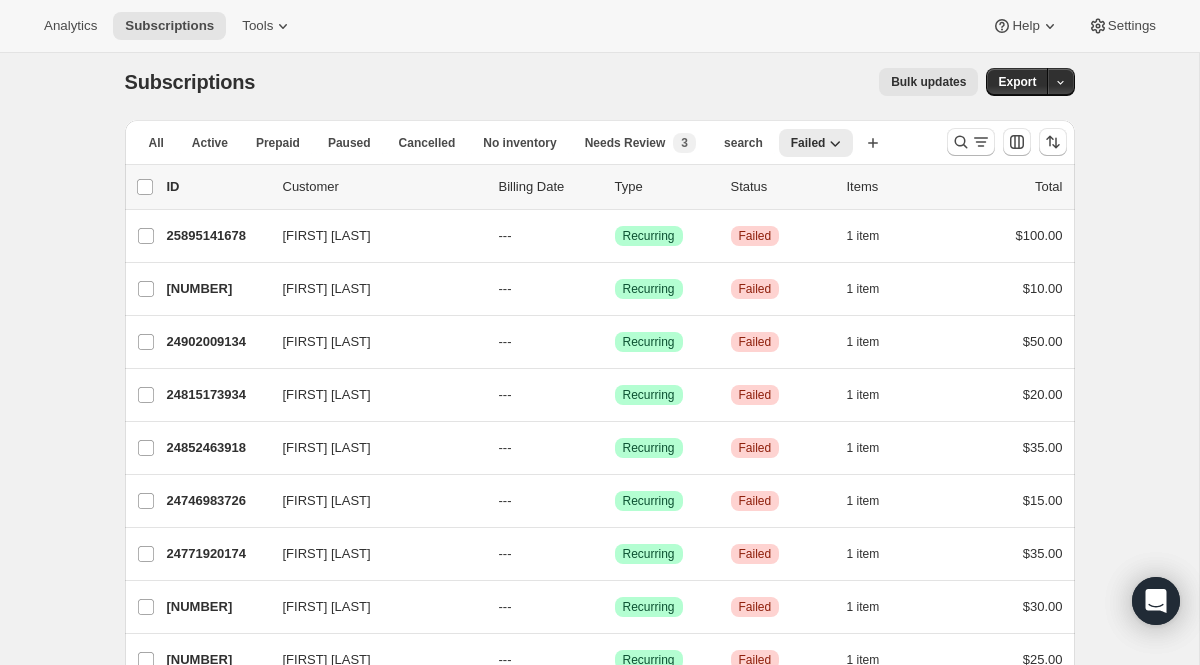 scroll, scrollTop: 10, scrollLeft: 0, axis: vertical 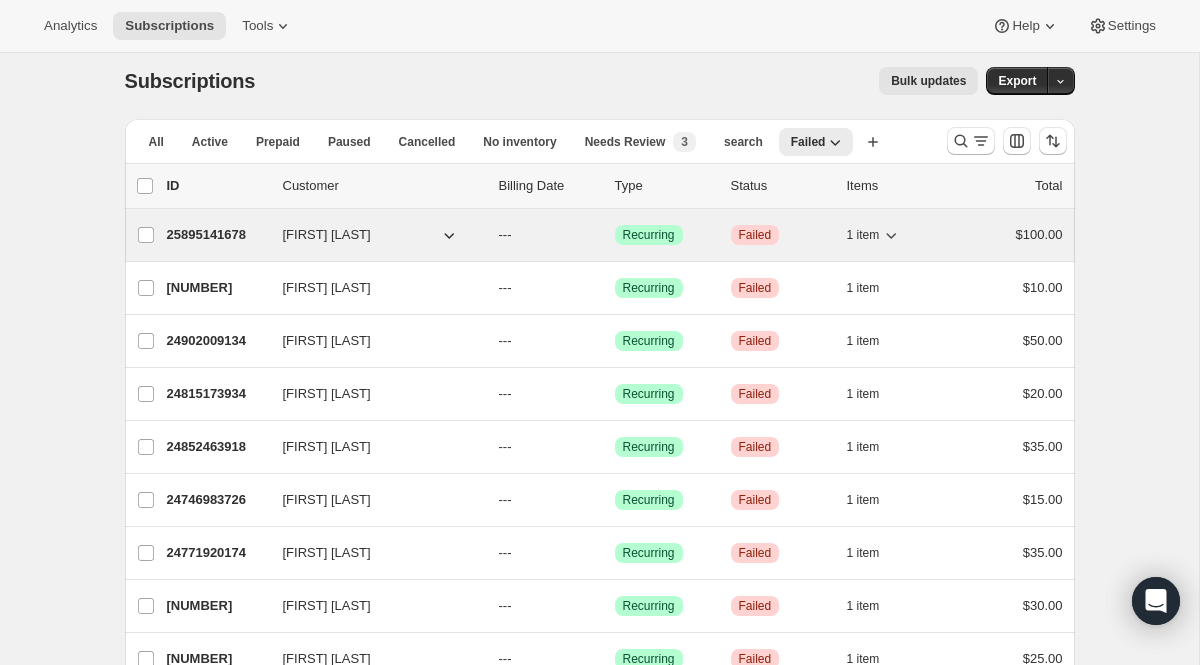 click on "25895141678" at bounding box center (217, 235) 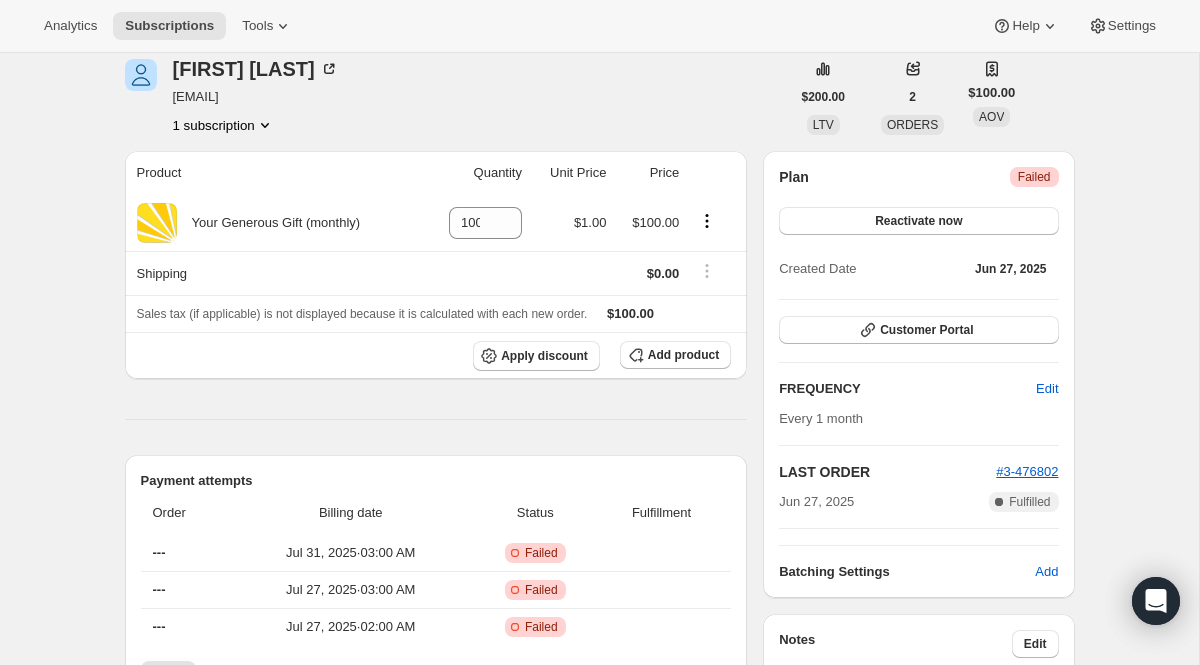 scroll, scrollTop: 101, scrollLeft: 0, axis: vertical 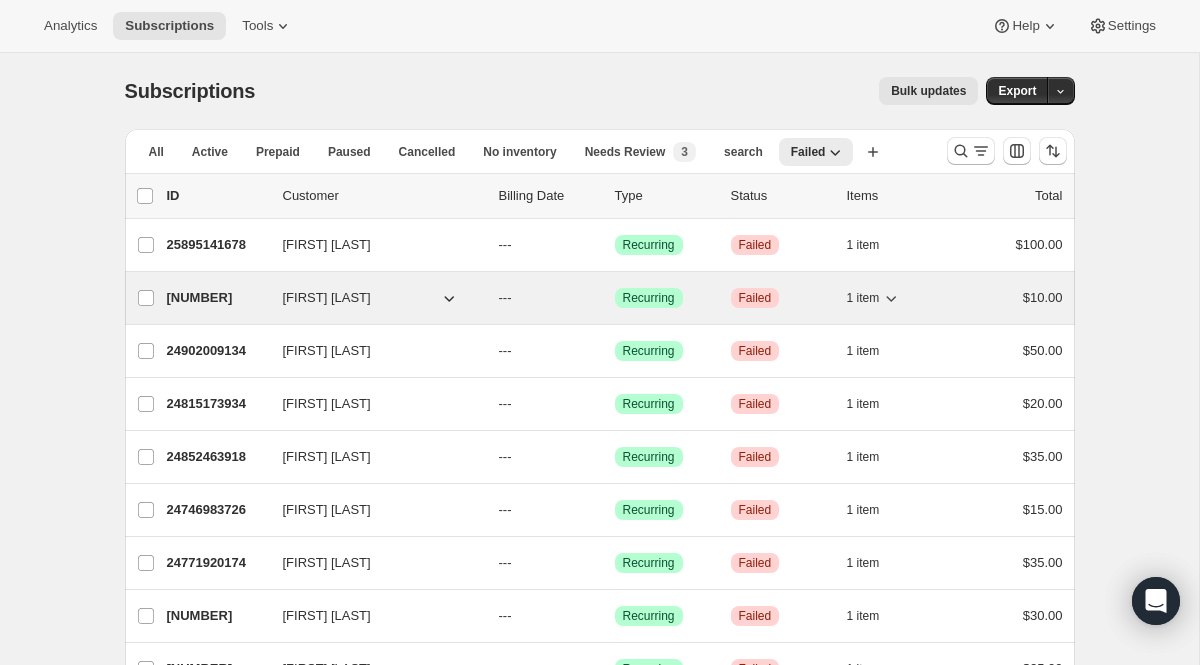 click on "Failed" at bounding box center [755, 298] 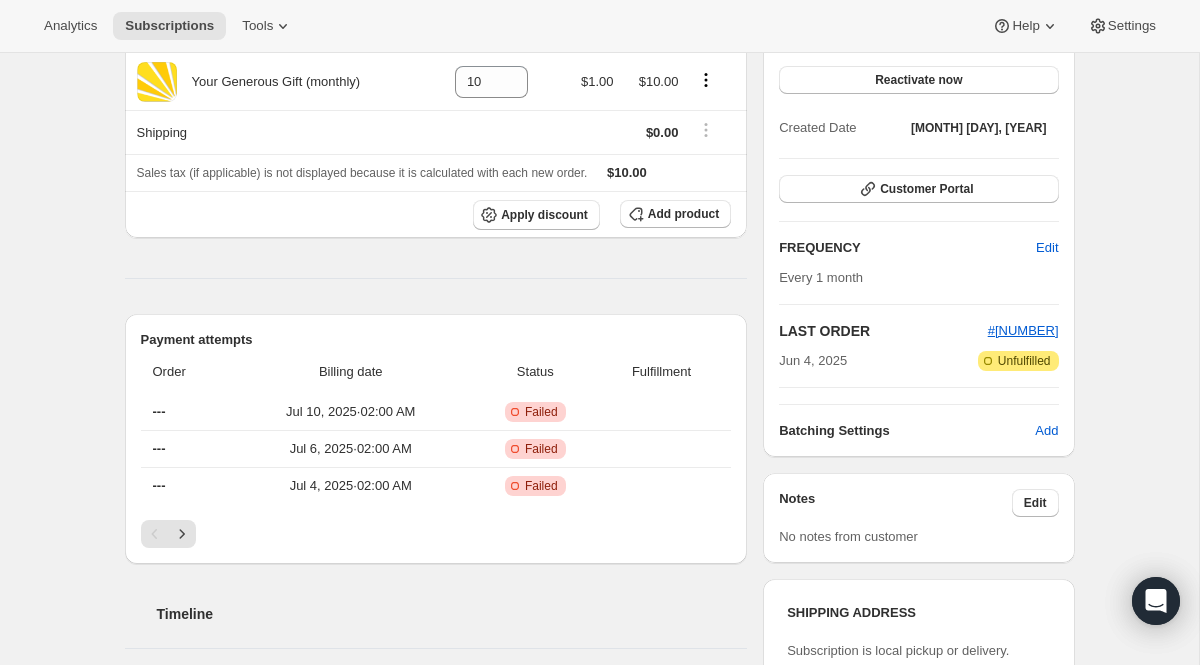 scroll, scrollTop: 247, scrollLeft: 0, axis: vertical 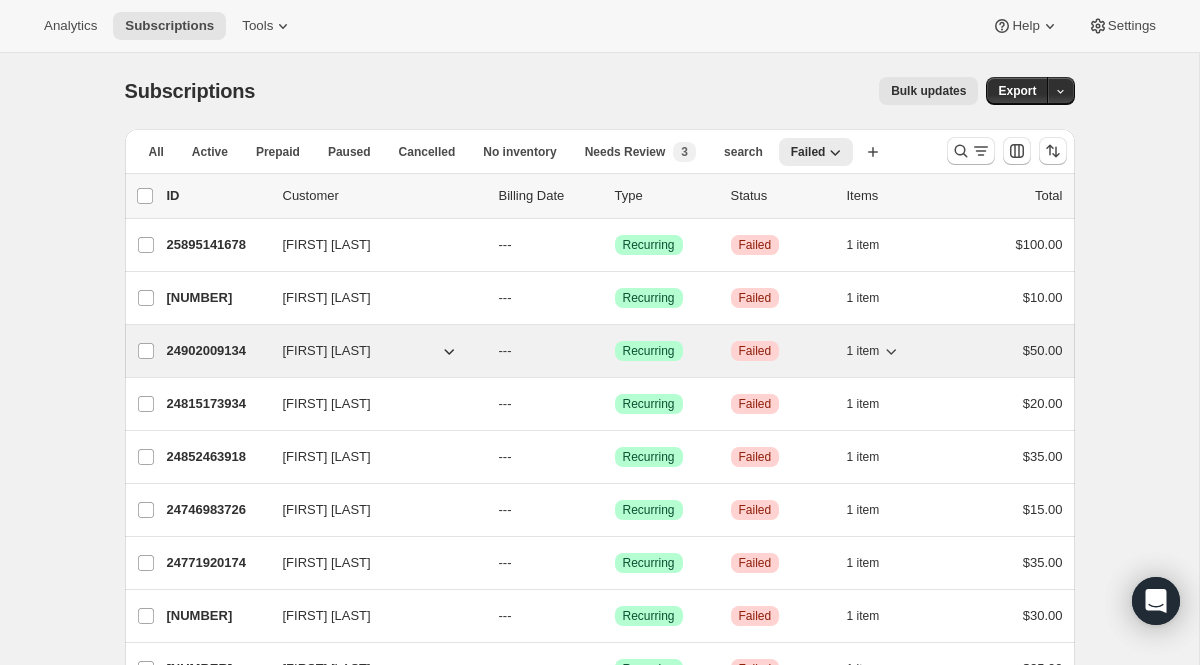 click on "24902009134" at bounding box center [217, 351] 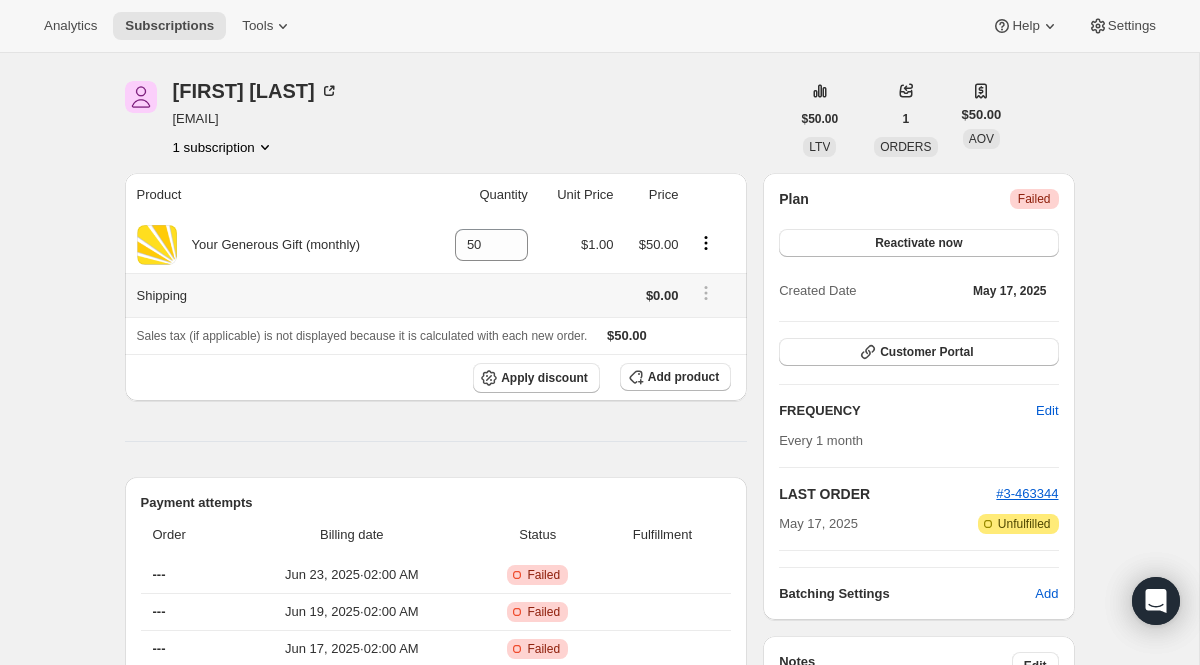 scroll, scrollTop: 102, scrollLeft: 0, axis: vertical 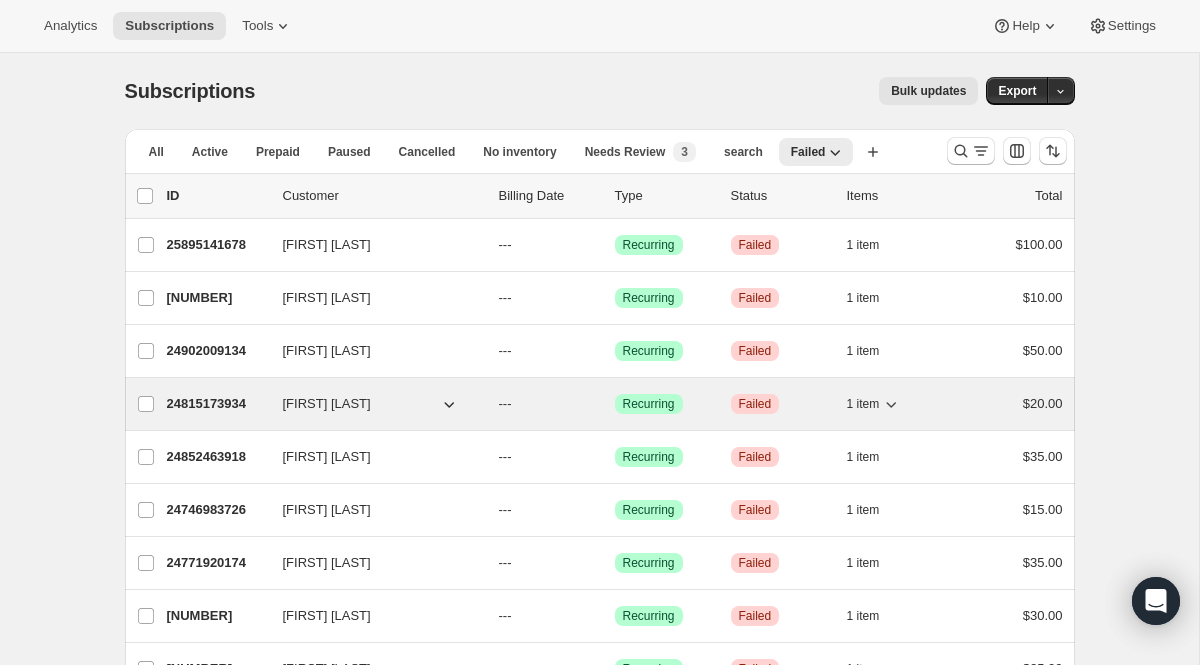 click on "24815173934" at bounding box center [217, 404] 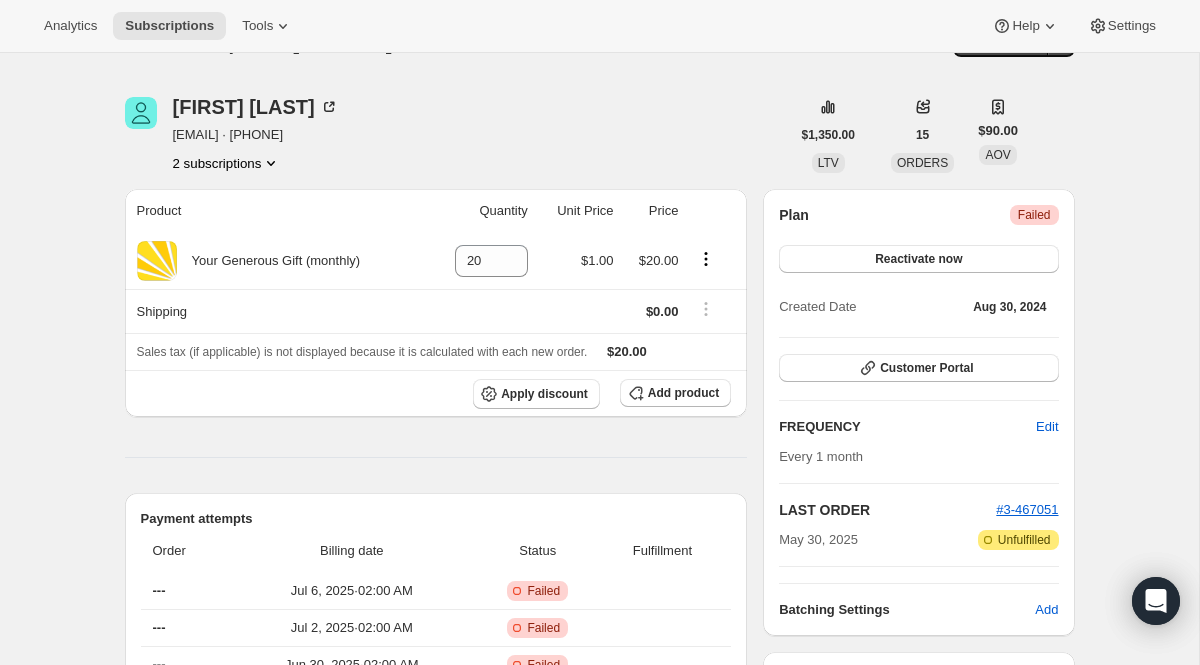 scroll, scrollTop: 0, scrollLeft: 0, axis: both 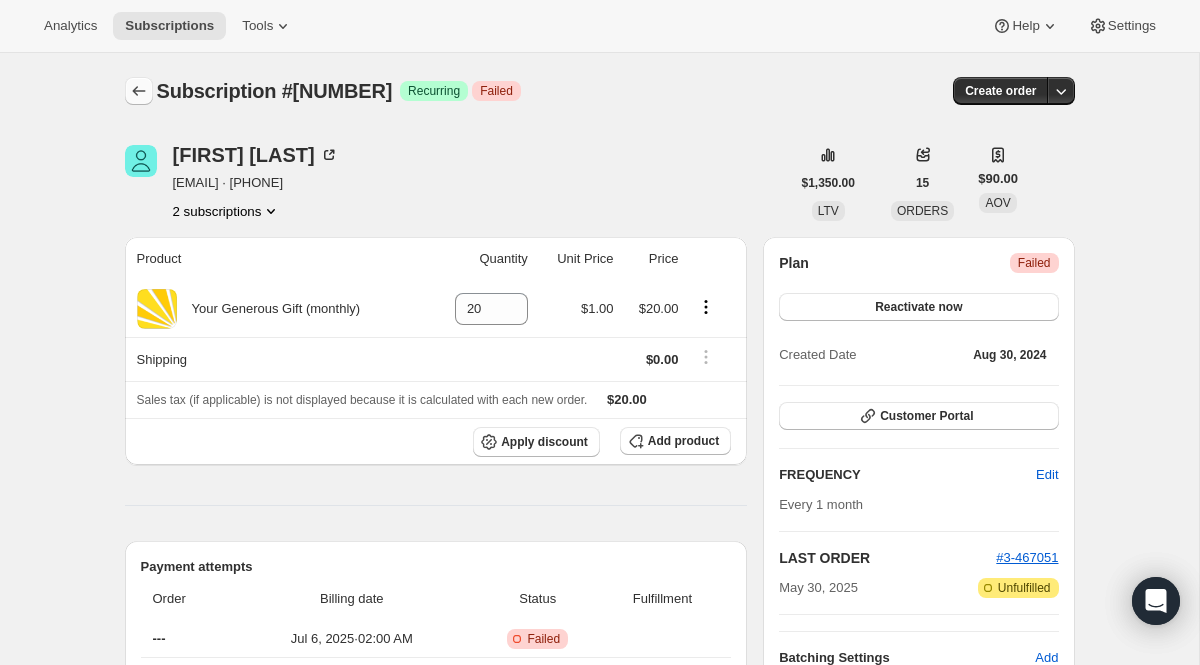 click 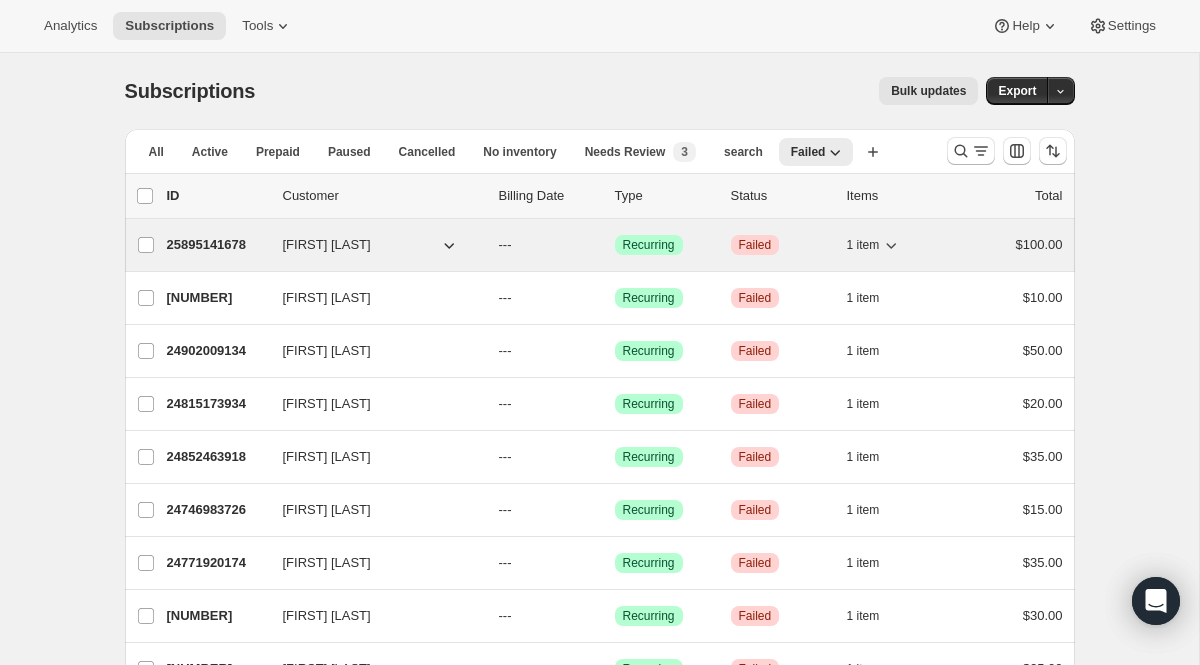click on "25895141678" at bounding box center [217, 245] 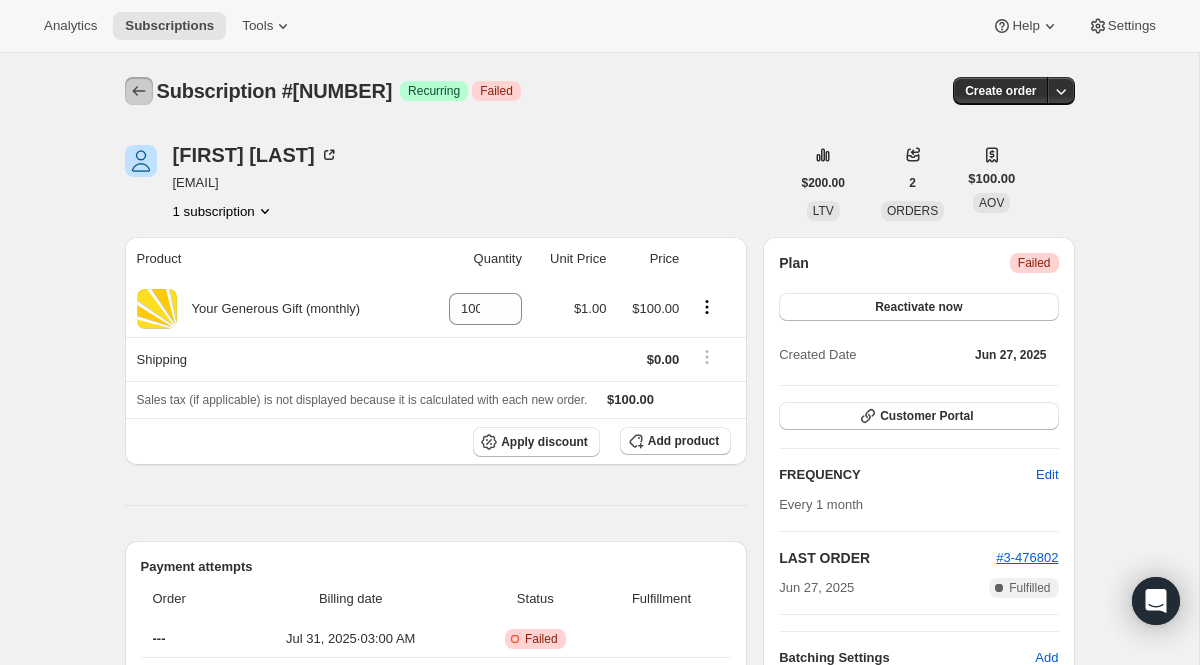 click 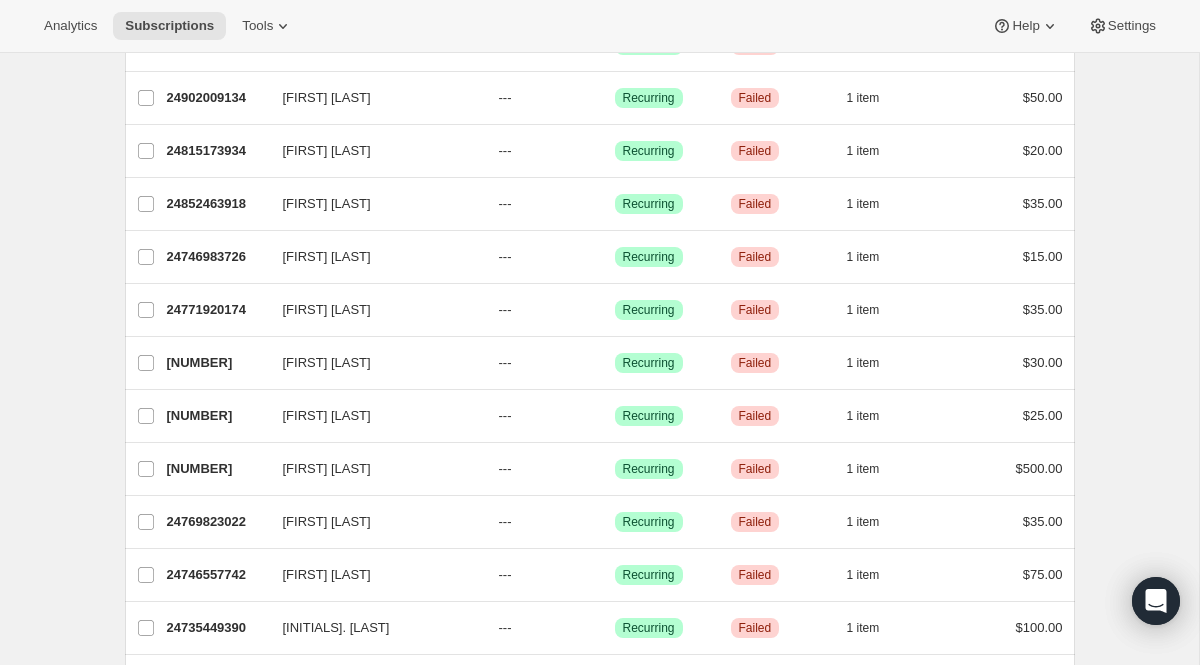 scroll, scrollTop: 254, scrollLeft: 0, axis: vertical 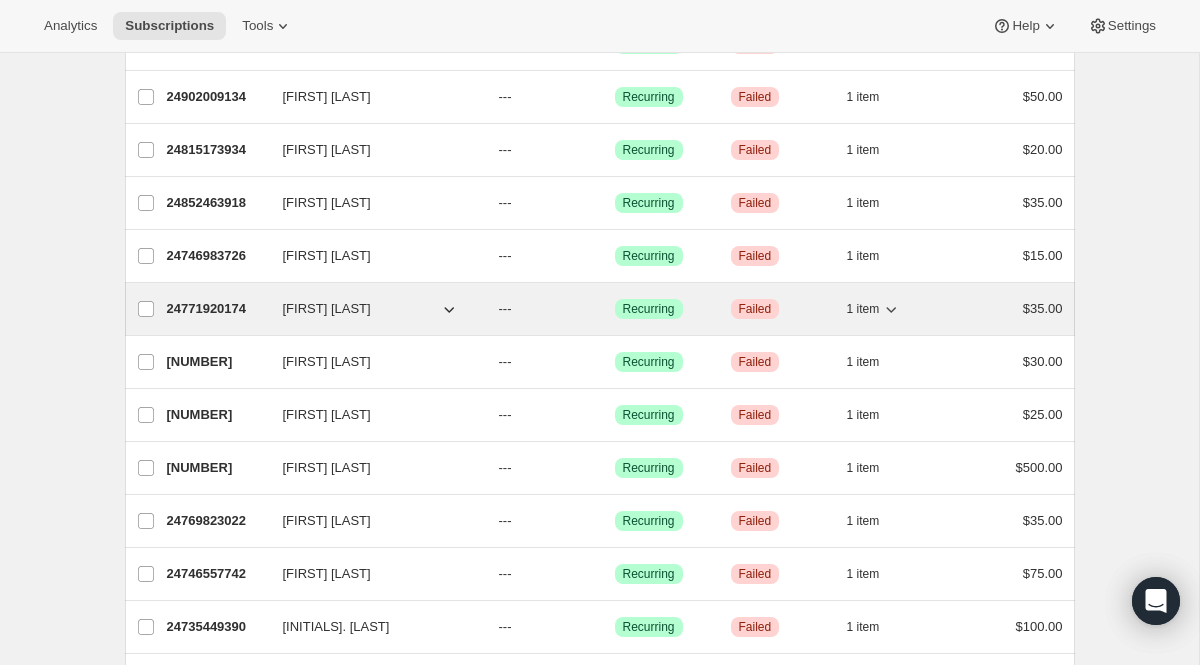 click on "24771920174" at bounding box center [217, 309] 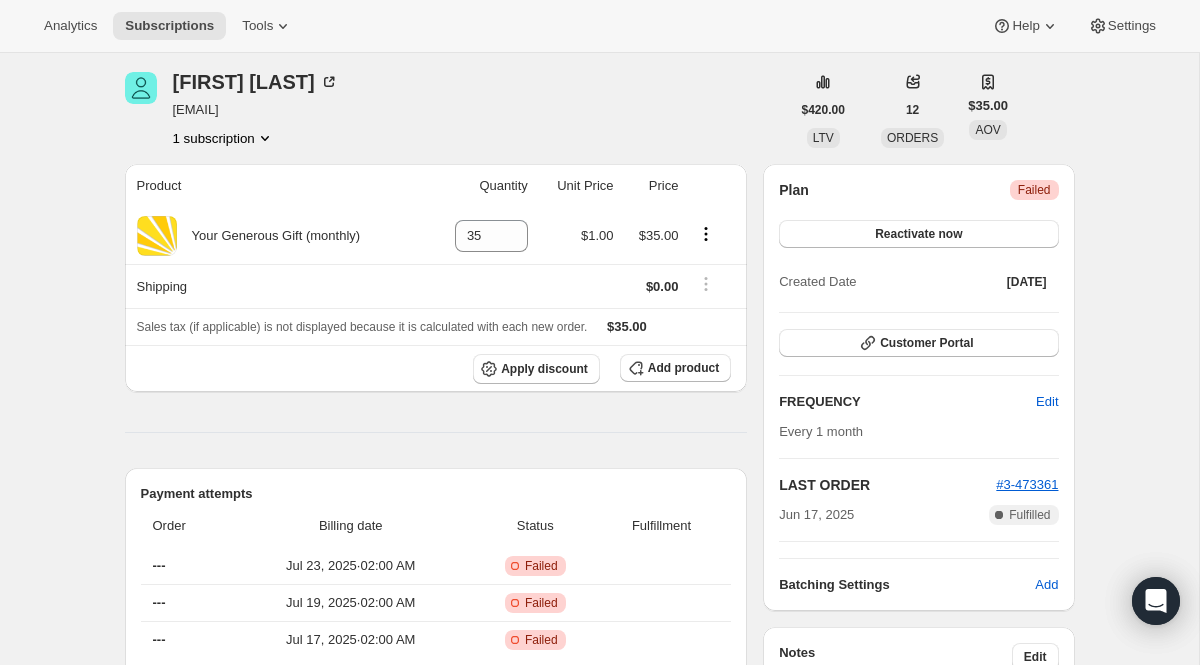 scroll, scrollTop: 98, scrollLeft: 0, axis: vertical 